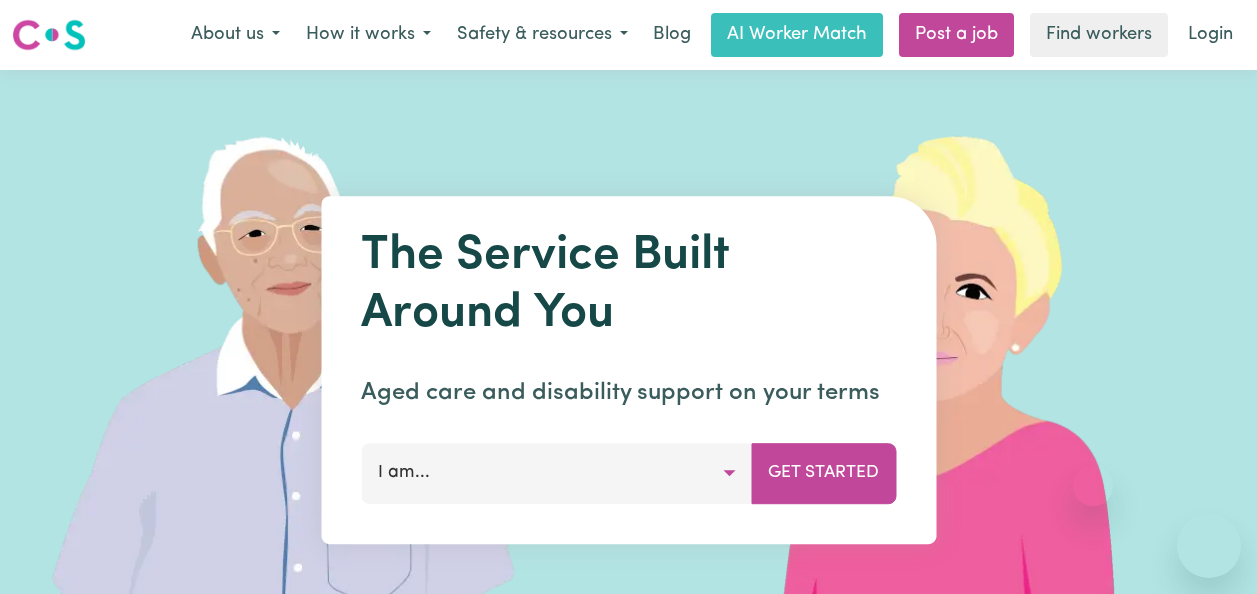 scroll, scrollTop: 0, scrollLeft: 0, axis: both 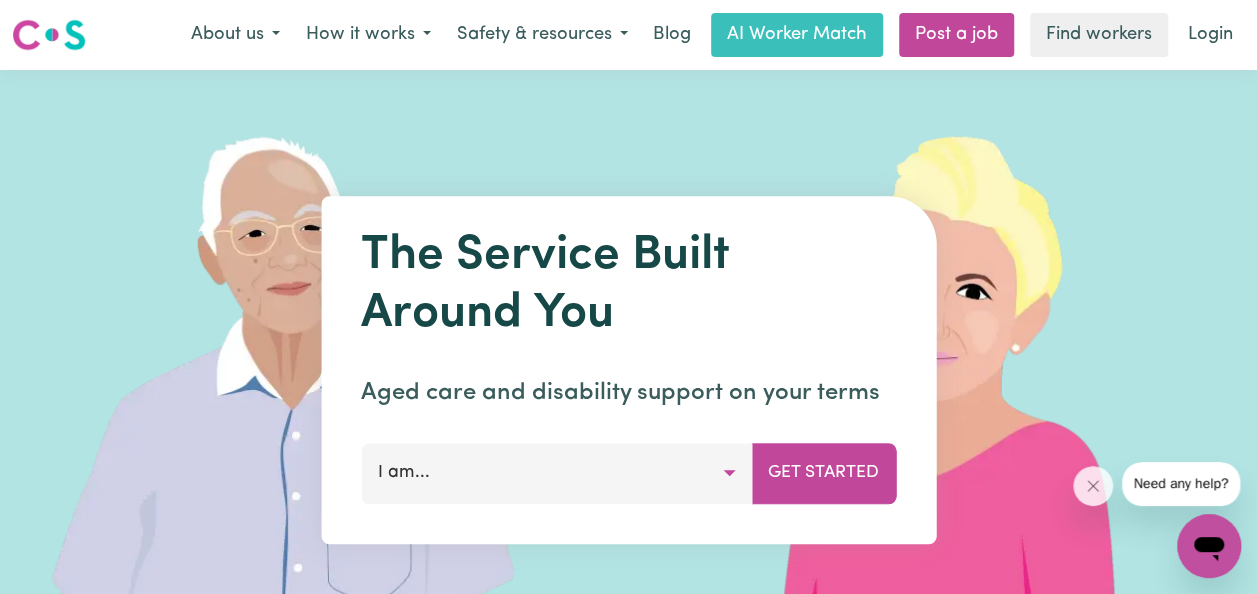 click on "I am..." at bounding box center (556, 473) 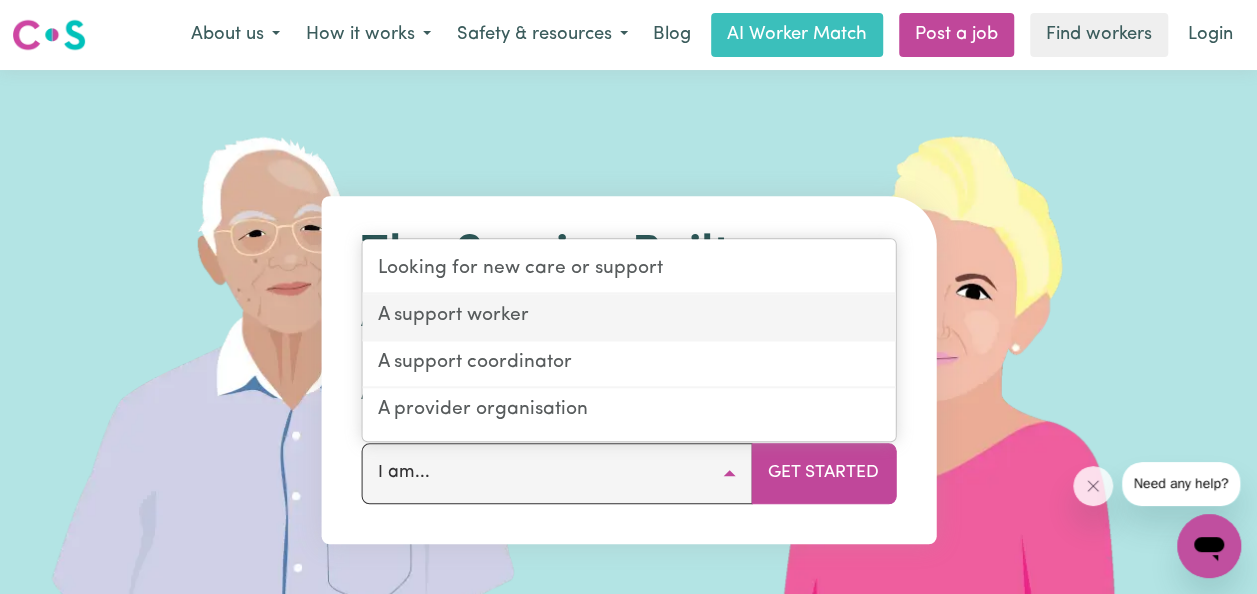click on "A support worker" at bounding box center (628, 317) 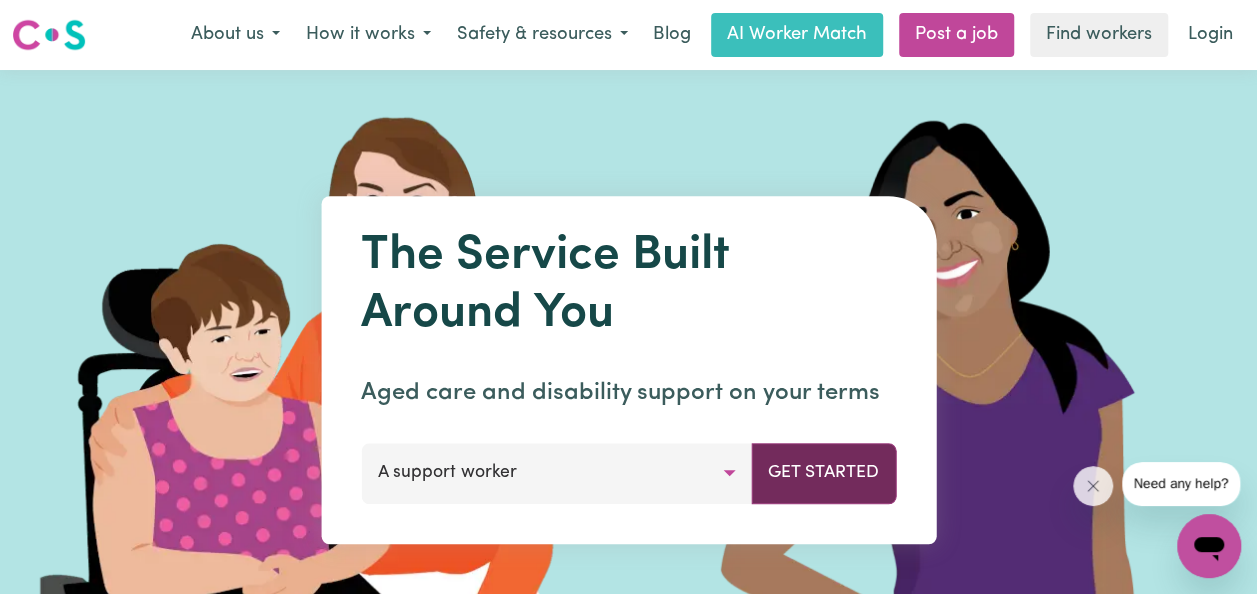 click on "Get Started" at bounding box center (823, 473) 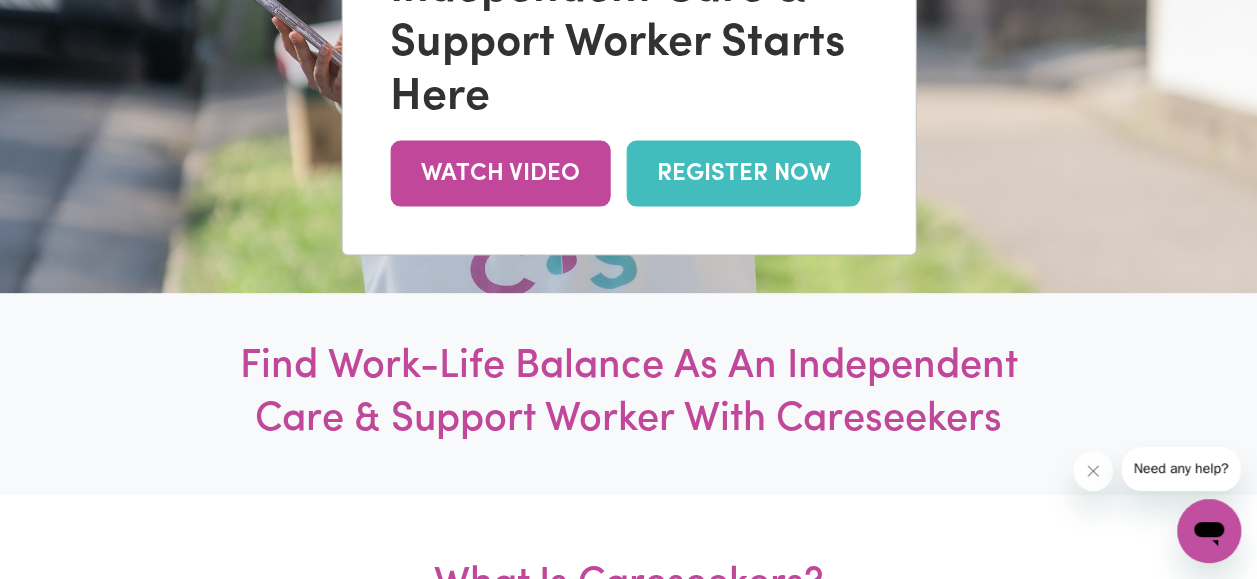 scroll, scrollTop: 360, scrollLeft: 0, axis: vertical 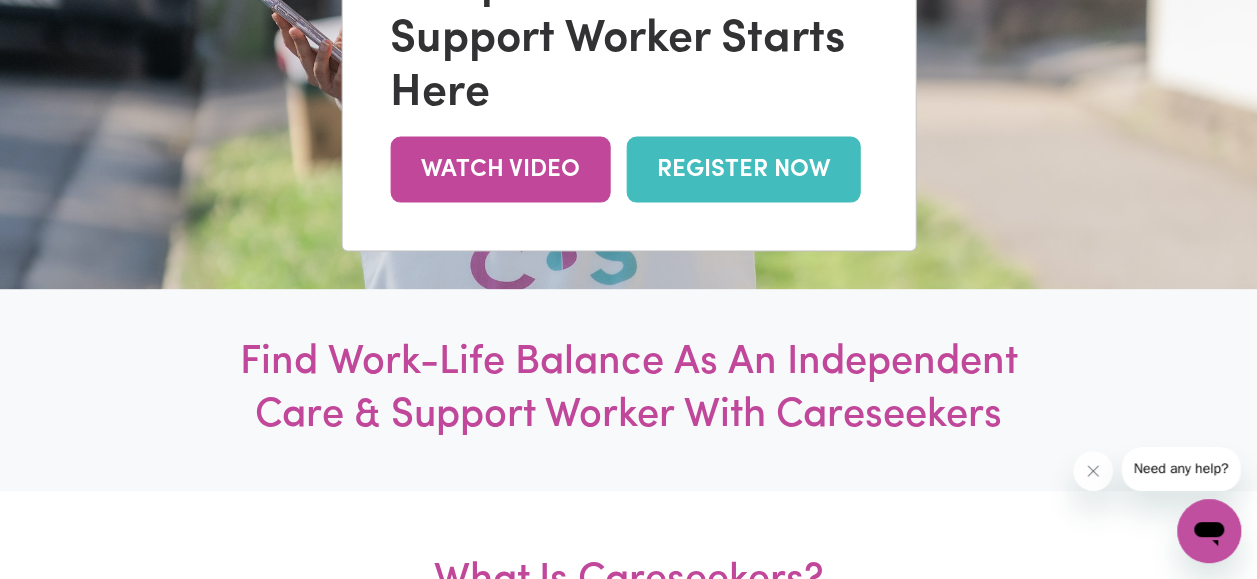 click on "REGISTER NOW" at bounding box center (743, 169) 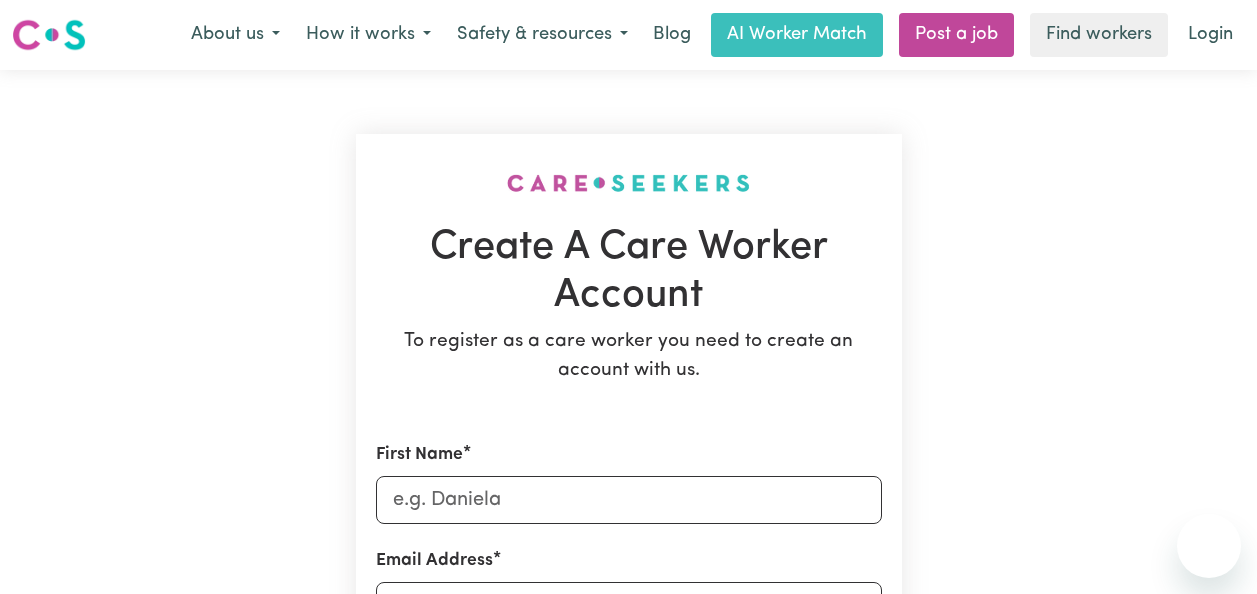 scroll, scrollTop: 0, scrollLeft: 0, axis: both 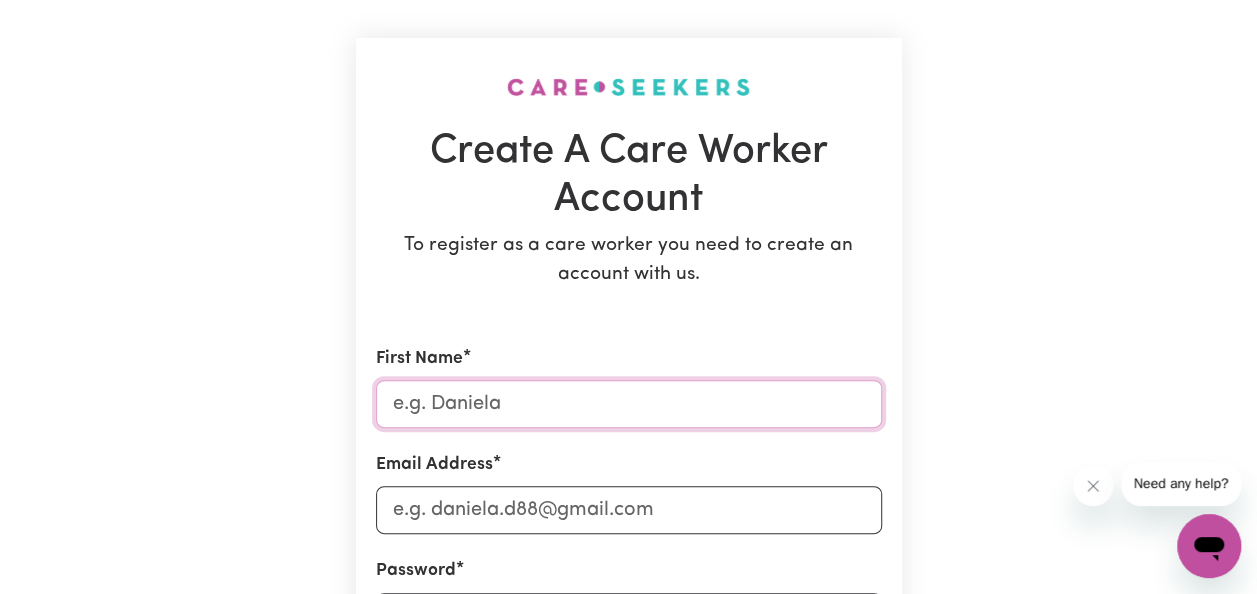 click on "First Name" at bounding box center (629, 404) 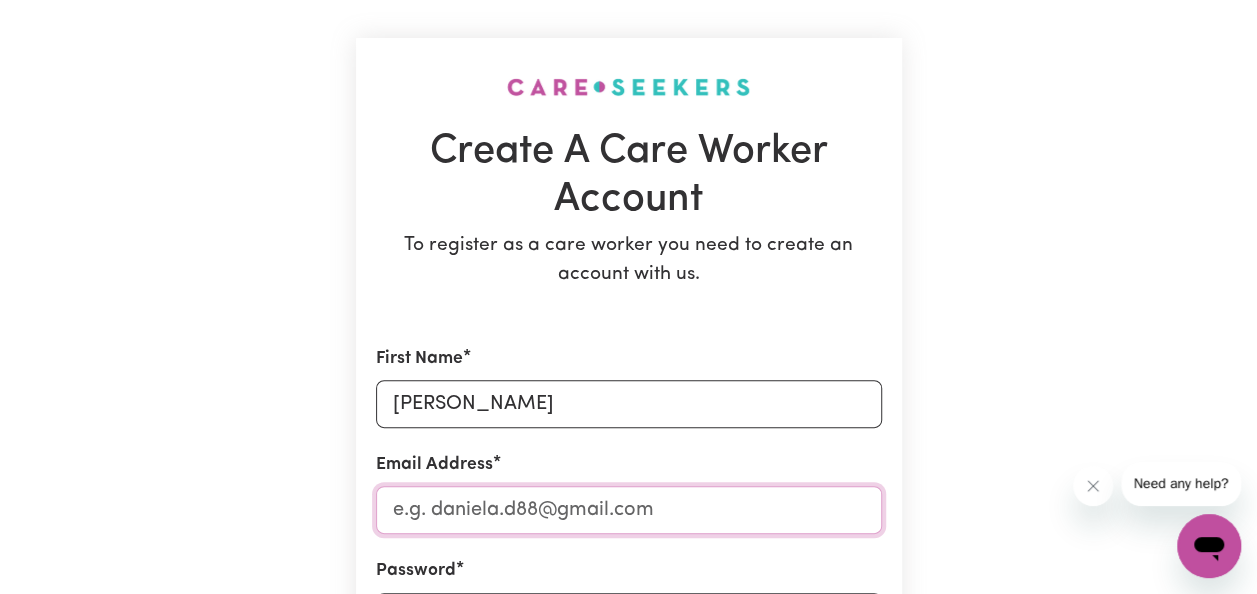 type on "[PERSON_NAME][EMAIL_ADDRESS][DOMAIN_NAME]" 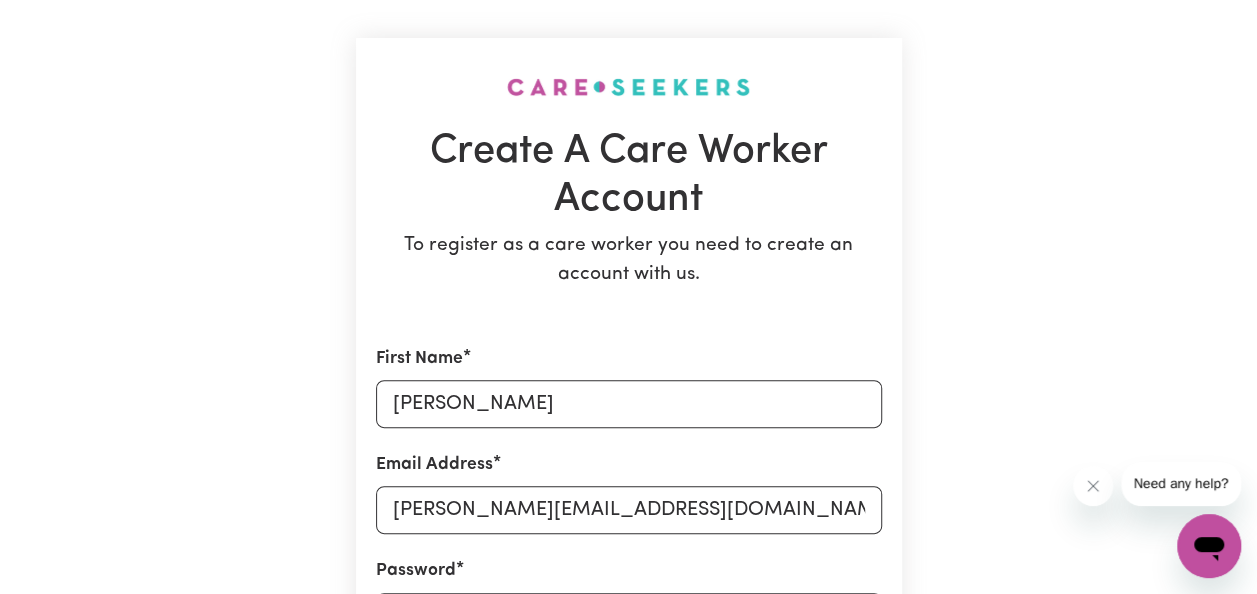 type on "0490090935" 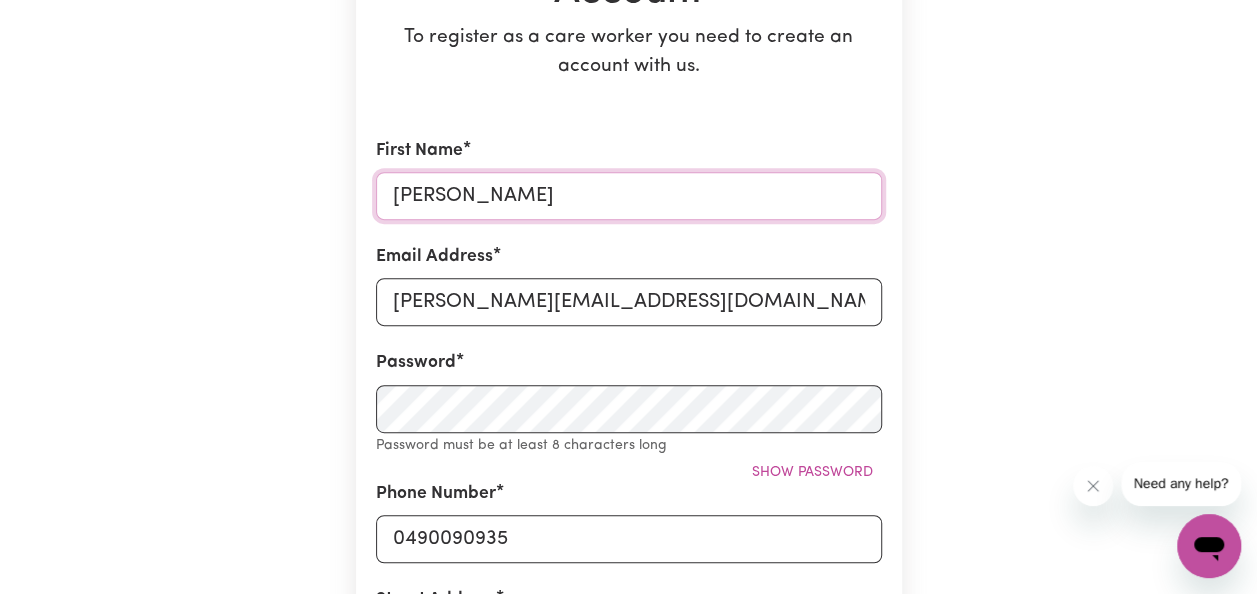 scroll, scrollTop: 305, scrollLeft: 0, axis: vertical 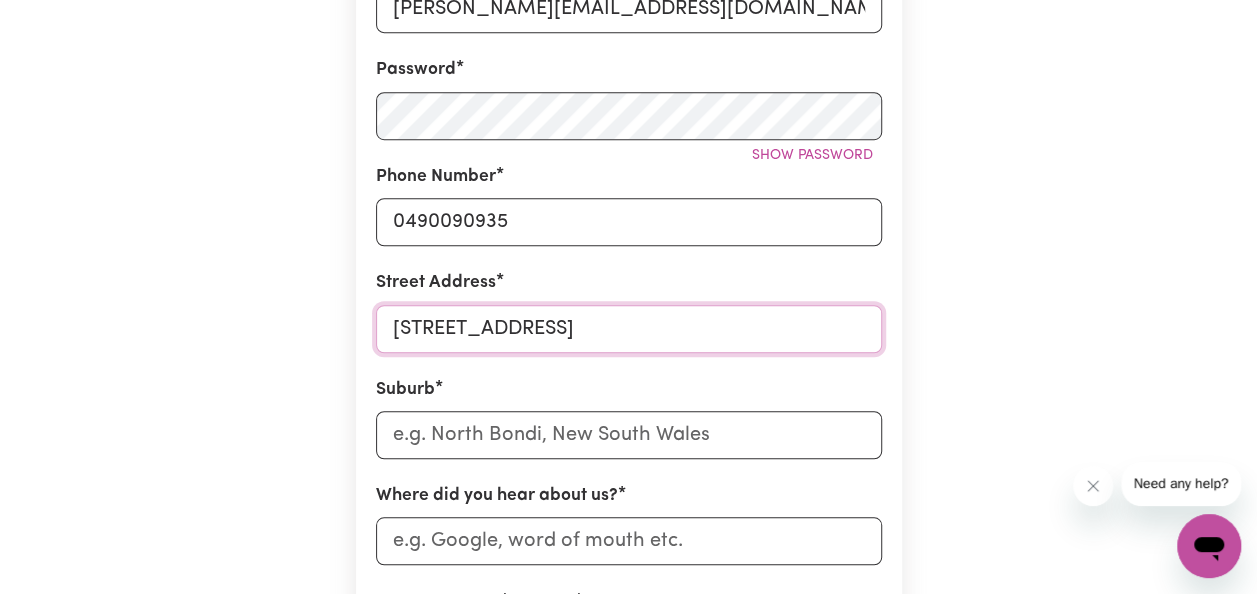 drag, startPoint x: 674, startPoint y: 343, endPoint x: 573, endPoint y: 334, distance: 101.4002 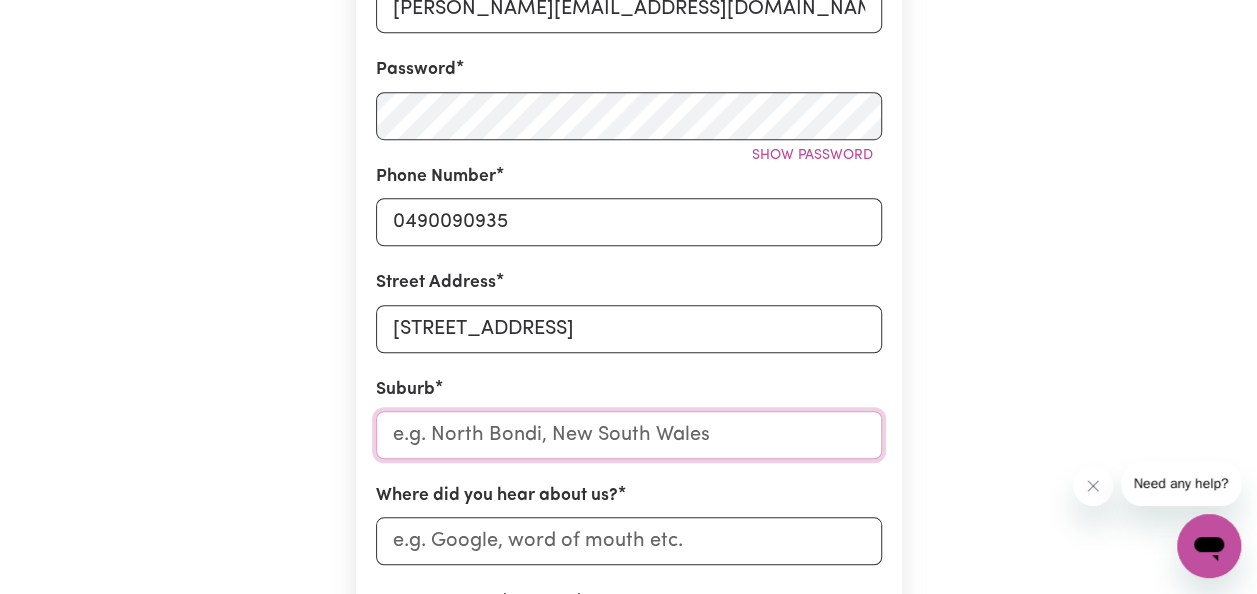 click at bounding box center [629, 435] 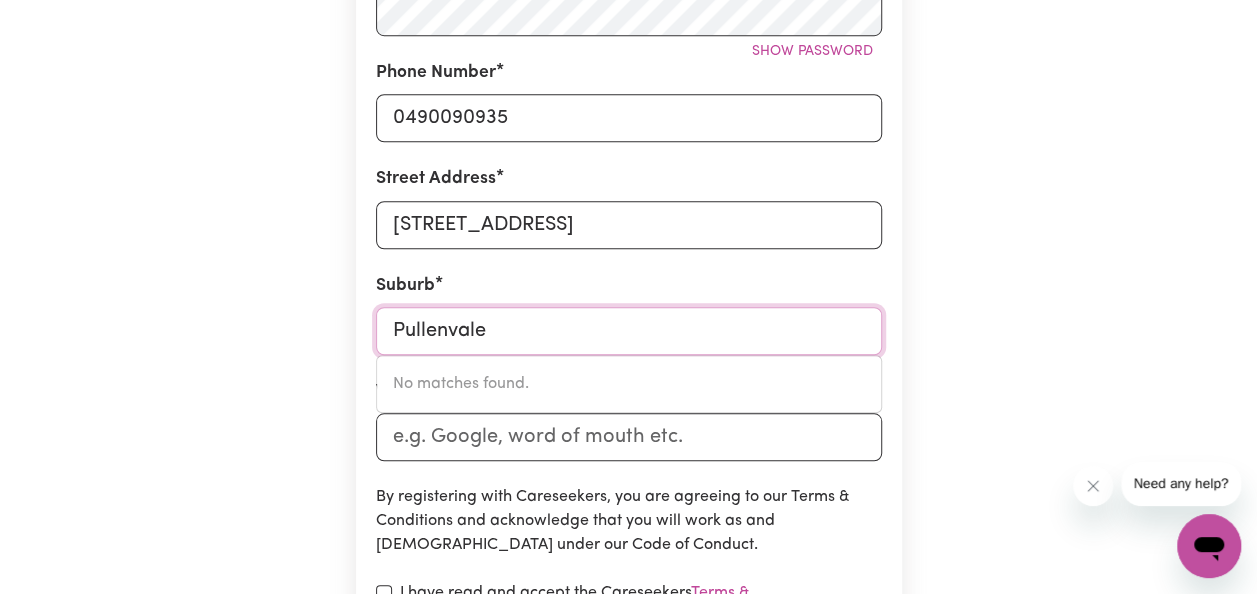 scroll, scrollTop: 703, scrollLeft: 0, axis: vertical 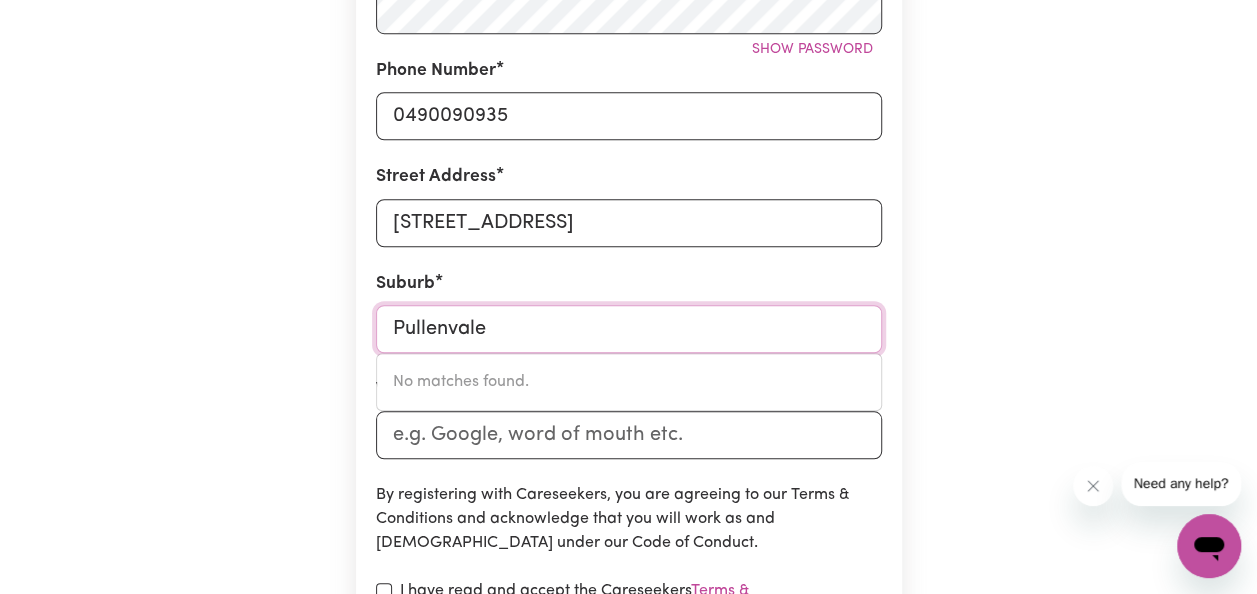 type on "Pullenvale" 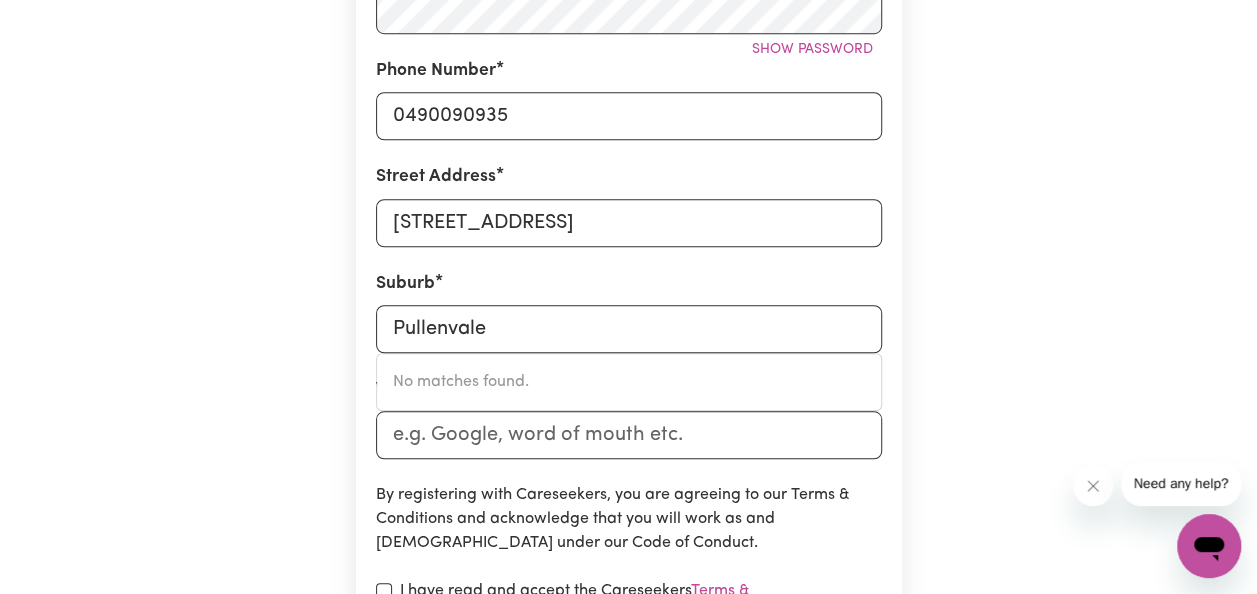 click on "Create A Care Worker Account To register as a care worker you need to create an account with us. First Name [PERSON_NAME] Address [EMAIL_ADDRESS][PERSON_NAME][DOMAIN_NAME] Password Show password Phone Number 0490090935 Street Address [STREET_ADDRESS][GEOGRAPHIC_DATA] No matches found. Where did you hear about us? By registering with Careseekers, you are agreeing to our Terms & Conditions and acknowledge that you will work as and [DEMOGRAPHIC_DATA] under our Code of Conduct. I have read and accept the Careseekers  Terms & Conditions  and  Code of Conduct I have read and understand the  Terms of Engagement I have read and accept the  NDIS Code of Conduct I have read and accept the  Aged Care Code of Conduct Create My Account" at bounding box center [629, 123] 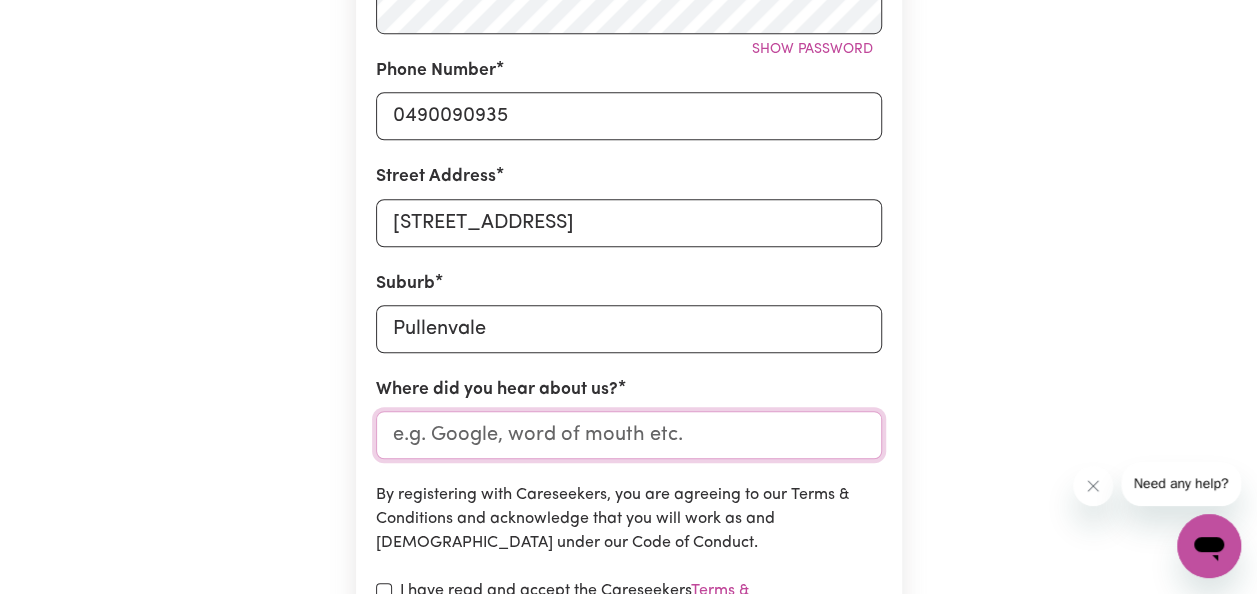 click on "Where did you hear about us?" at bounding box center [629, 435] 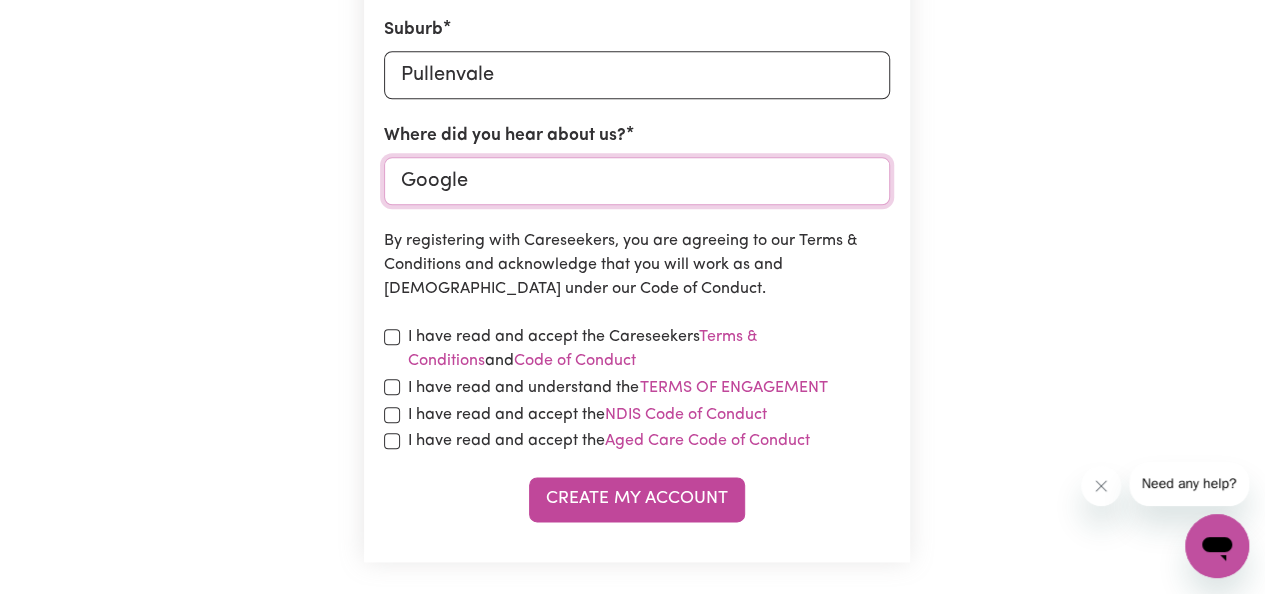 scroll, scrollTop: 958, scrollLeft: 0, axis: vertical 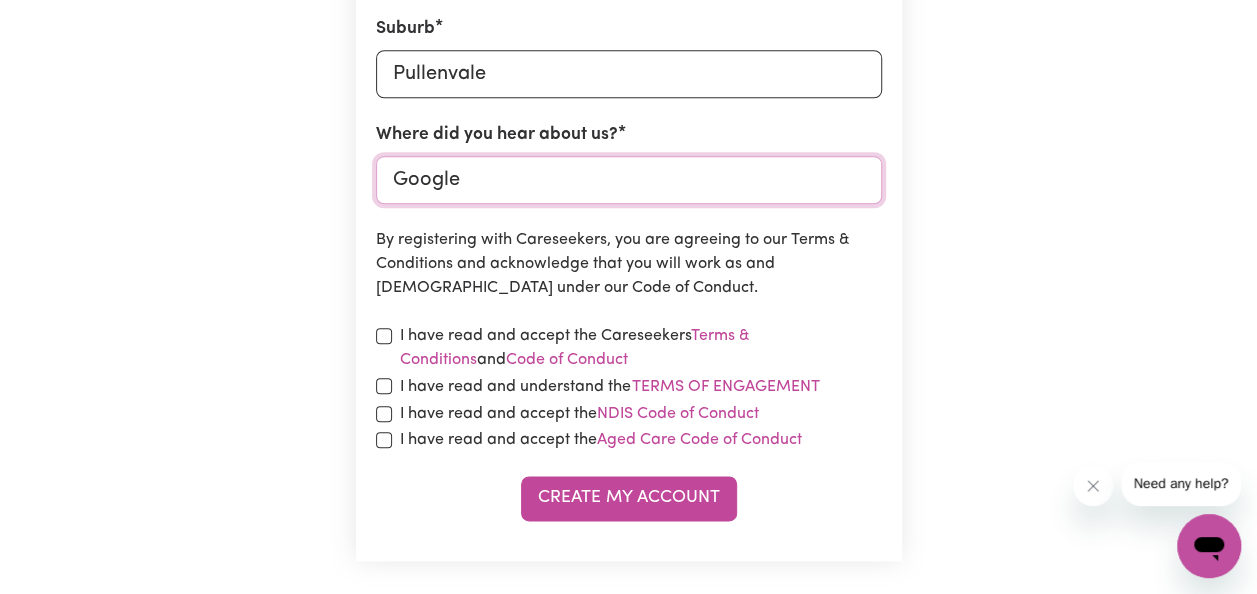 type on "Google" 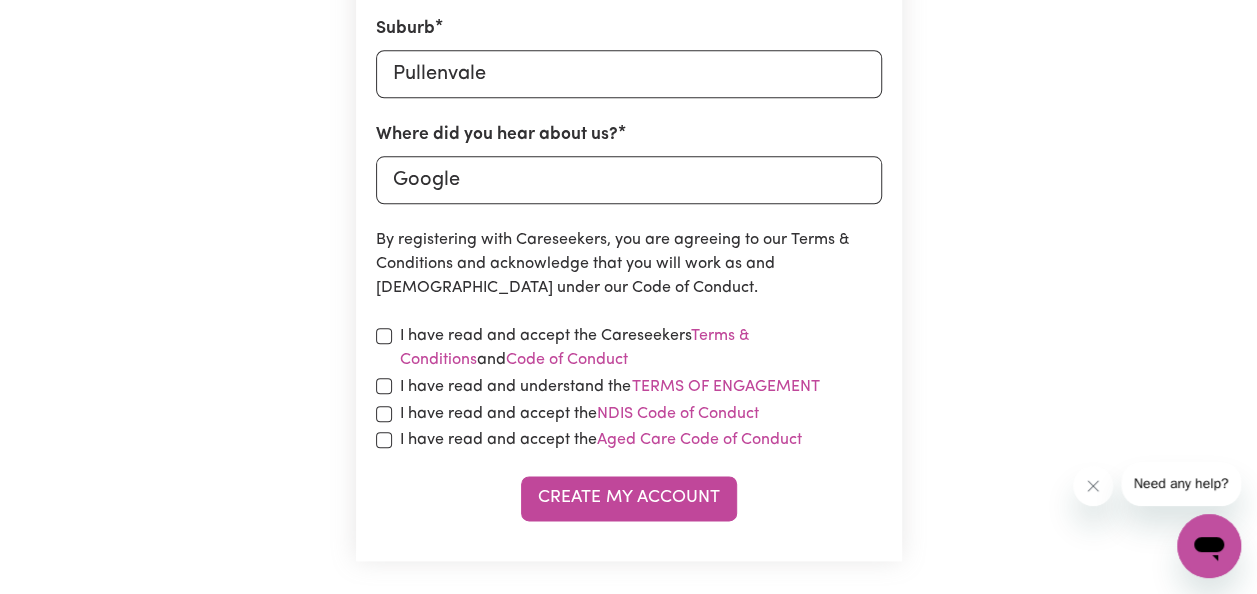 click on "I have read and accept the Careseekers  Terms & Conditions  and  Code of Conduct" at bounding box center (641, 348) 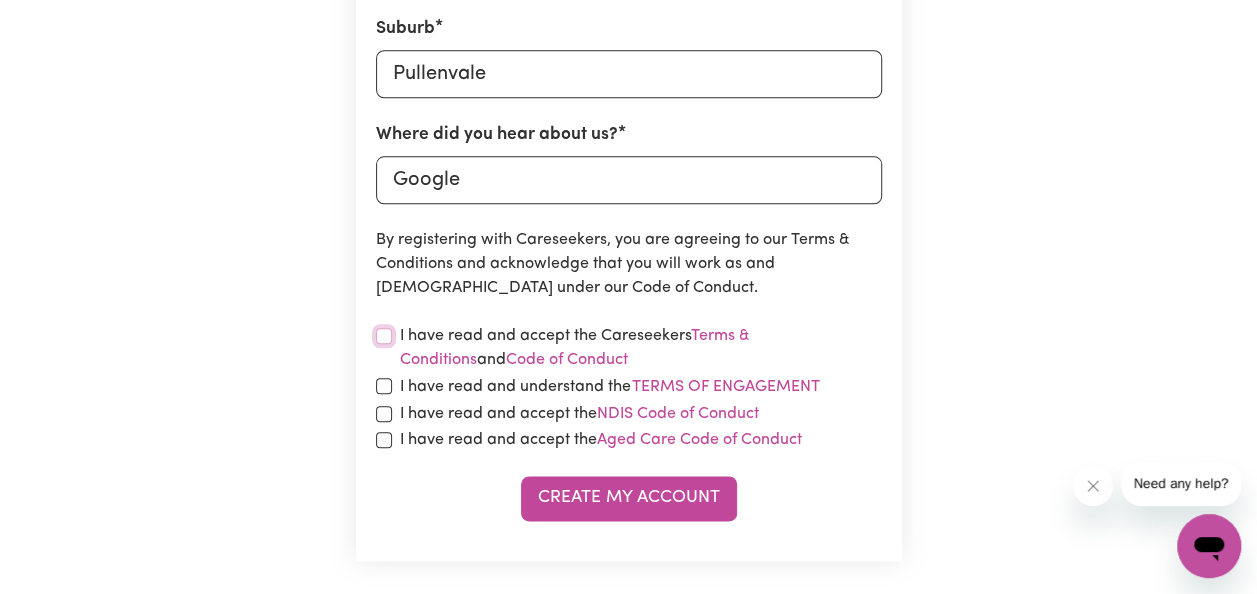 click at bounding box center [384, 336] 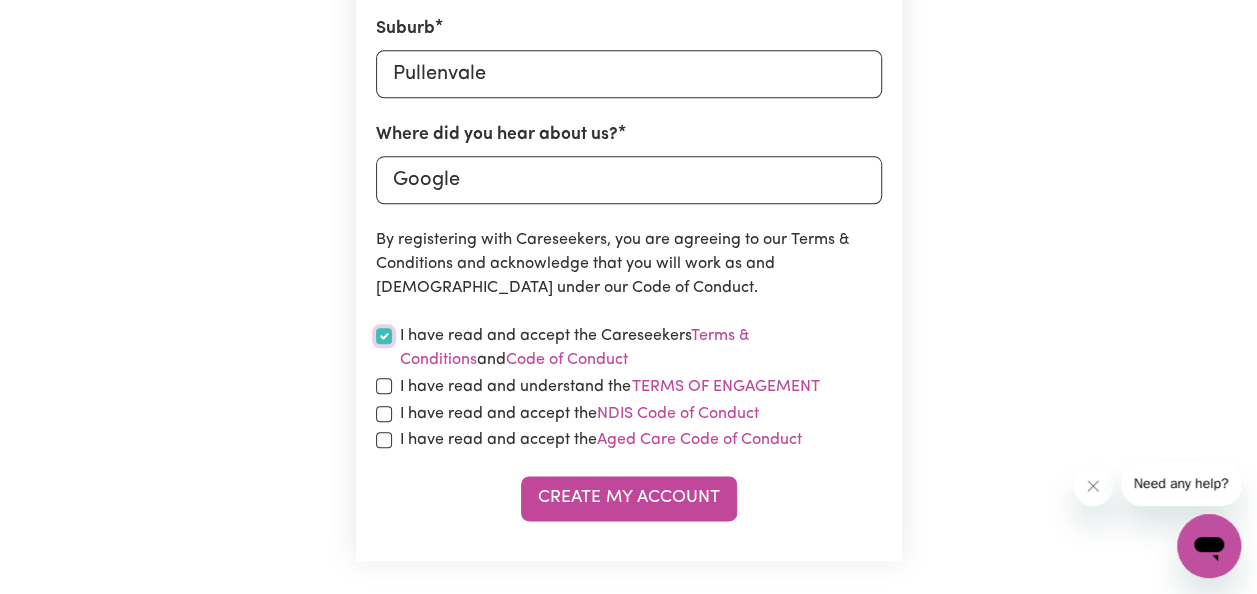 checkbox on "true" 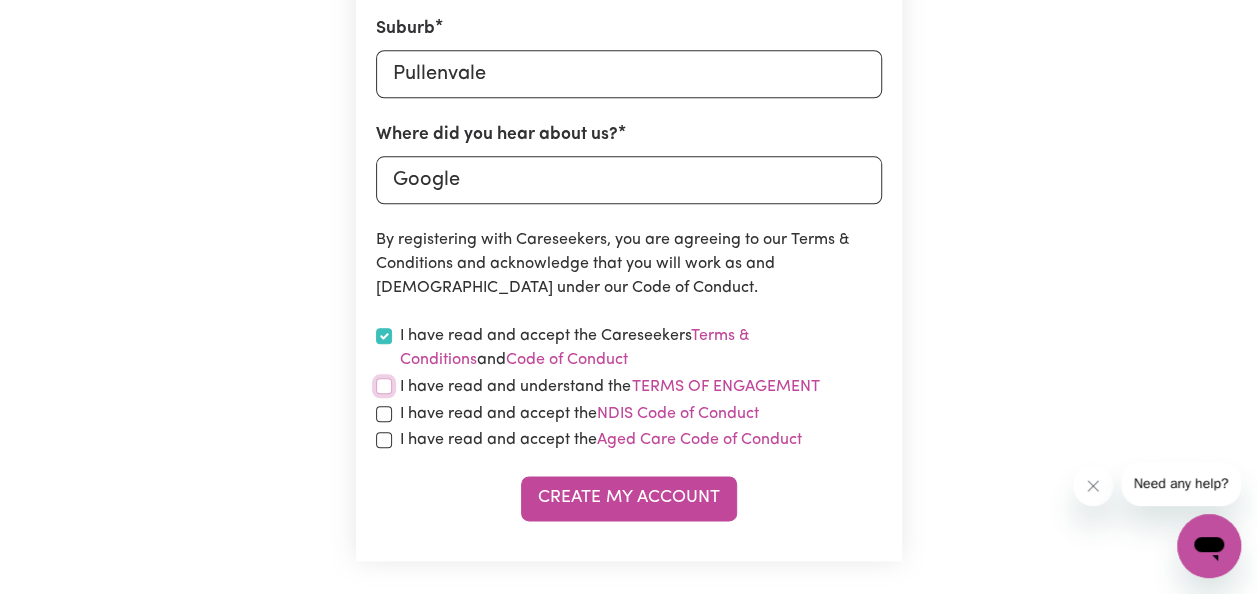 click at bounding box center (384, 386) 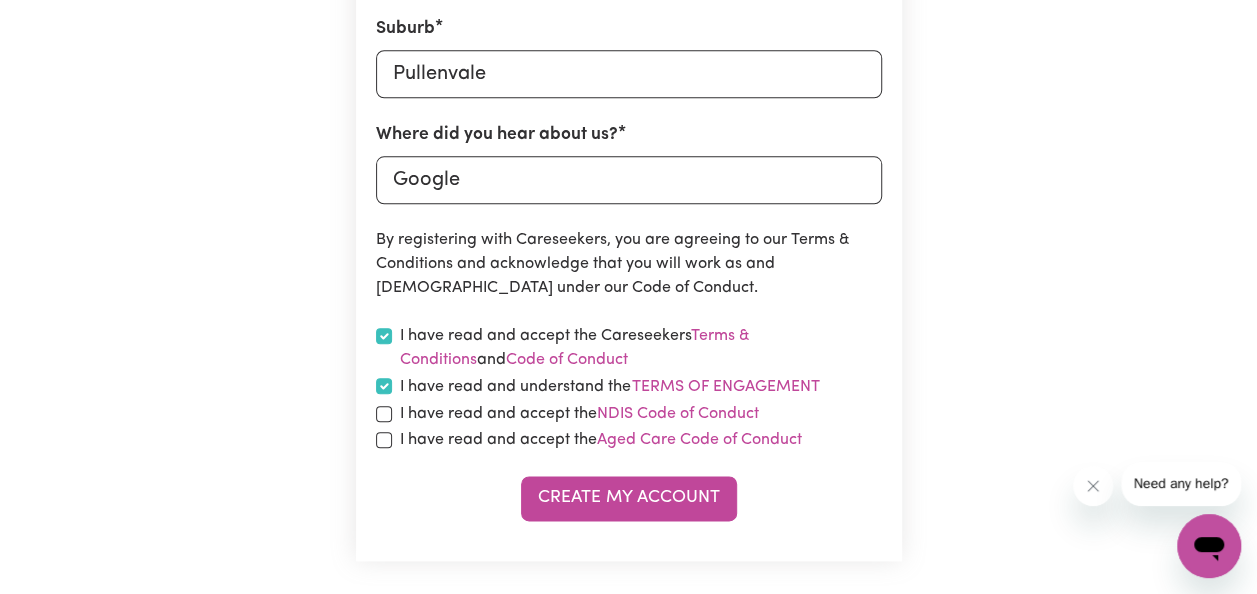 checkbox on "true" 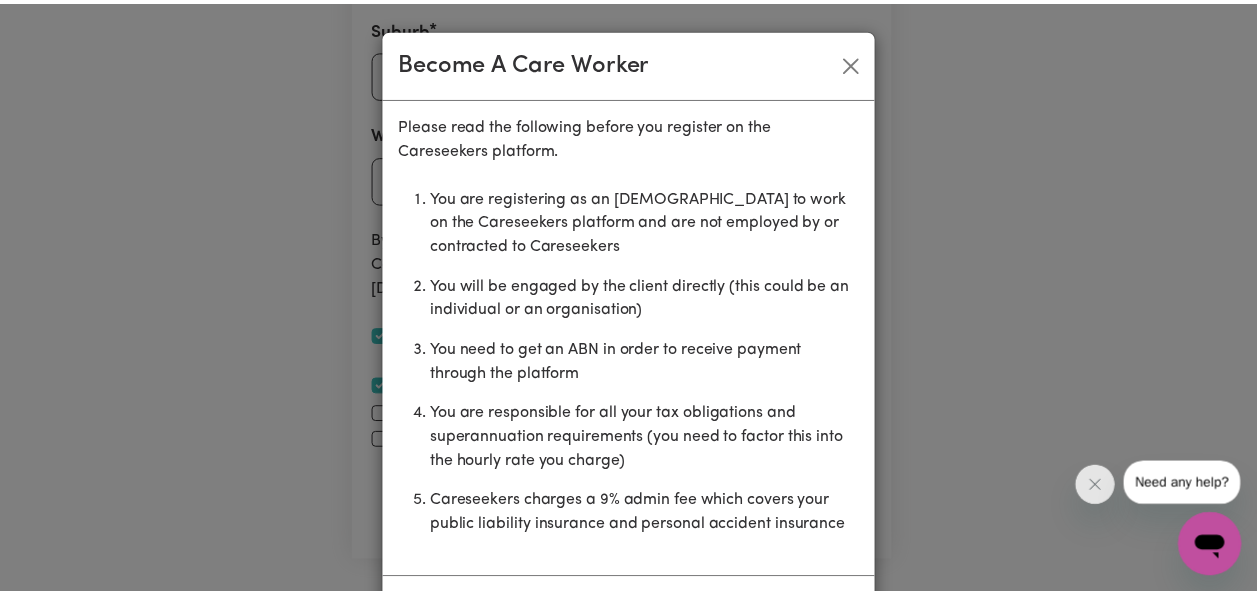 scroll, scrollTop: 82, scrollLeft: 0, axis: vertical 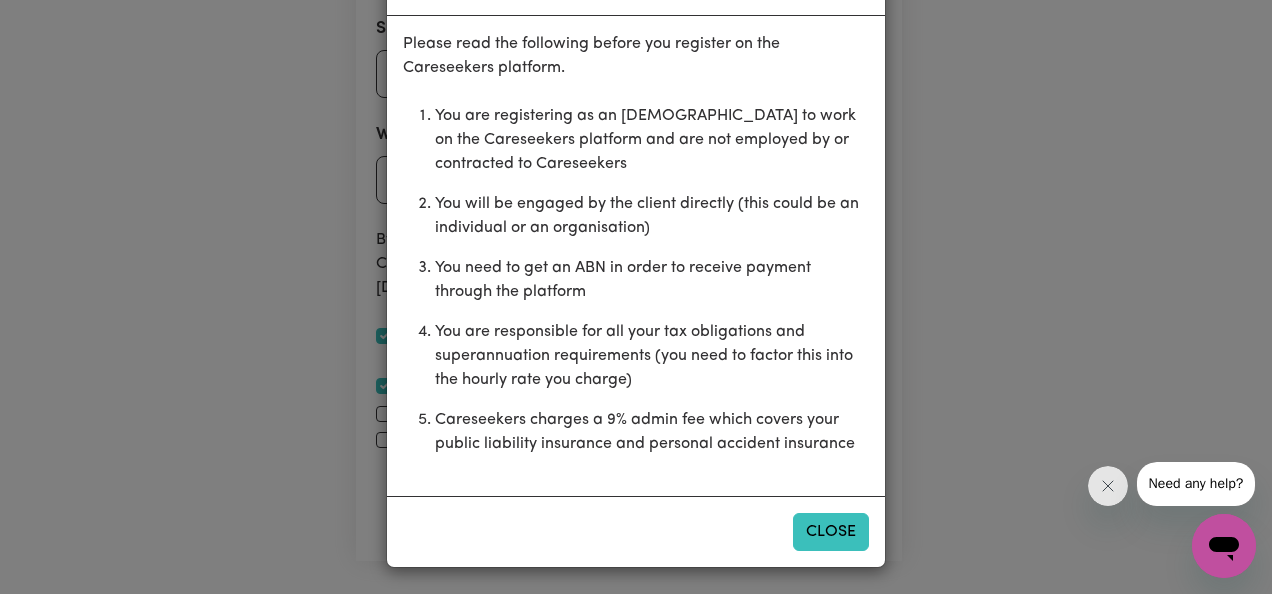 click on "Close" at bounding box center (831, 532) 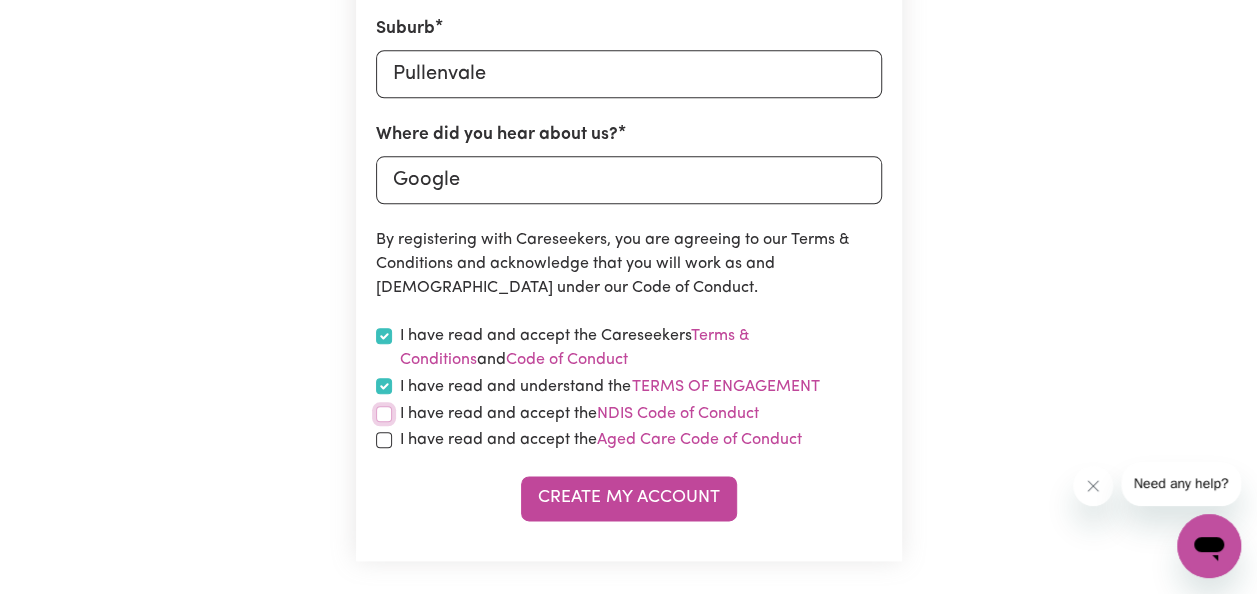 click at bounding box center [384, 414] 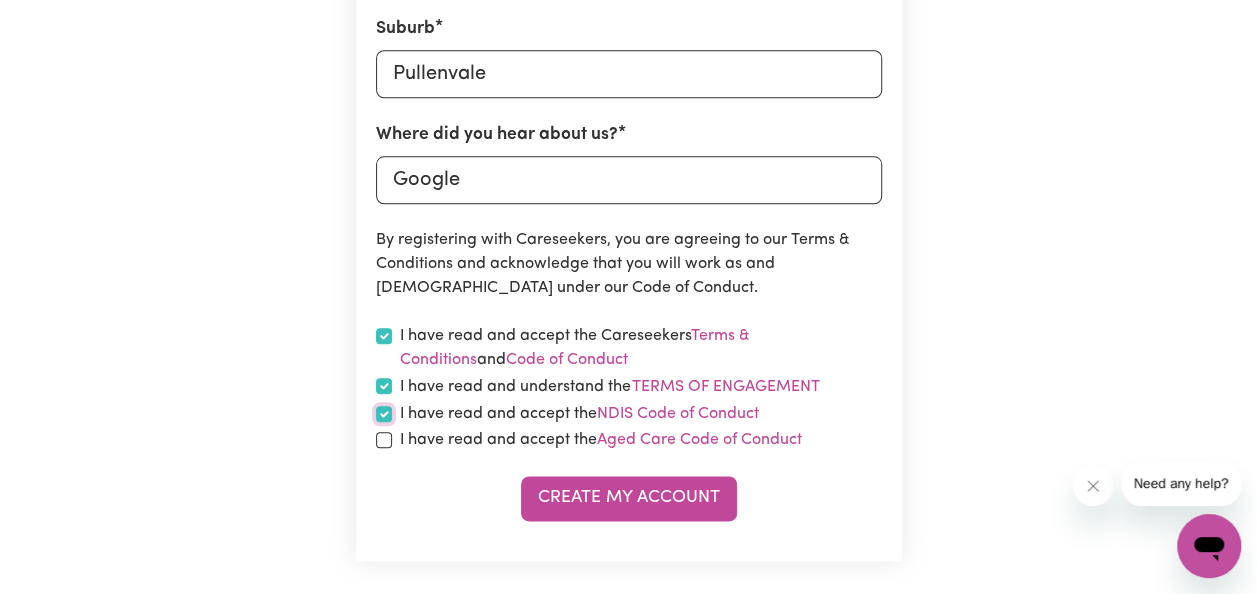 checkbox on "true" 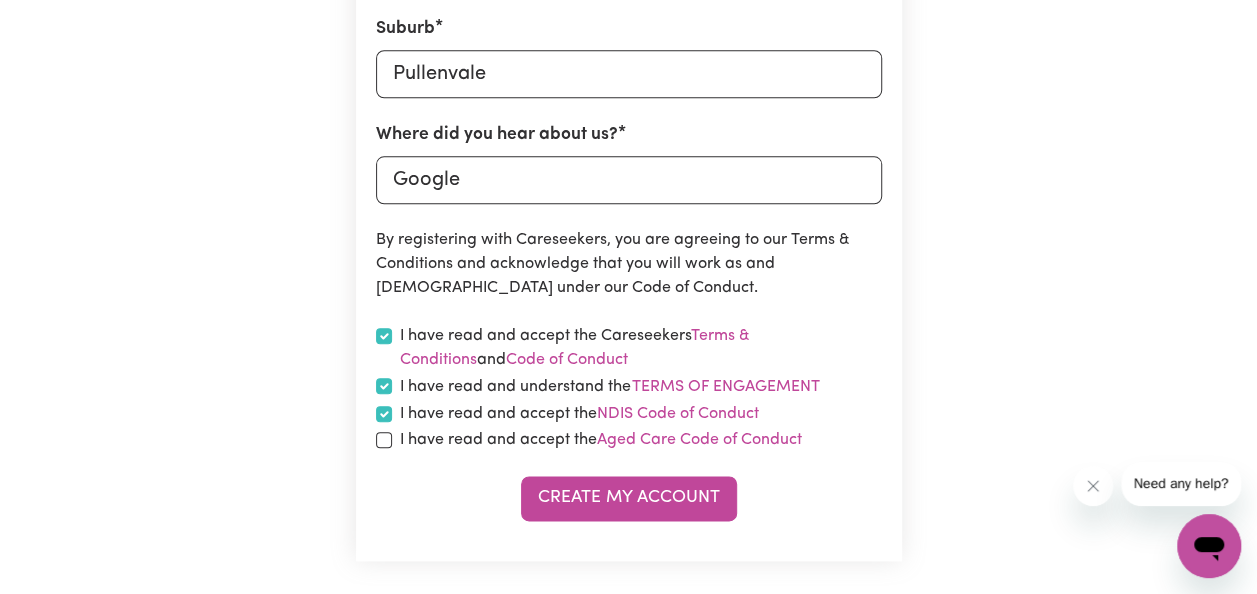 click on "I have read and accept the  Aged Care Code of Conduct" at bounding box center (629, 440) 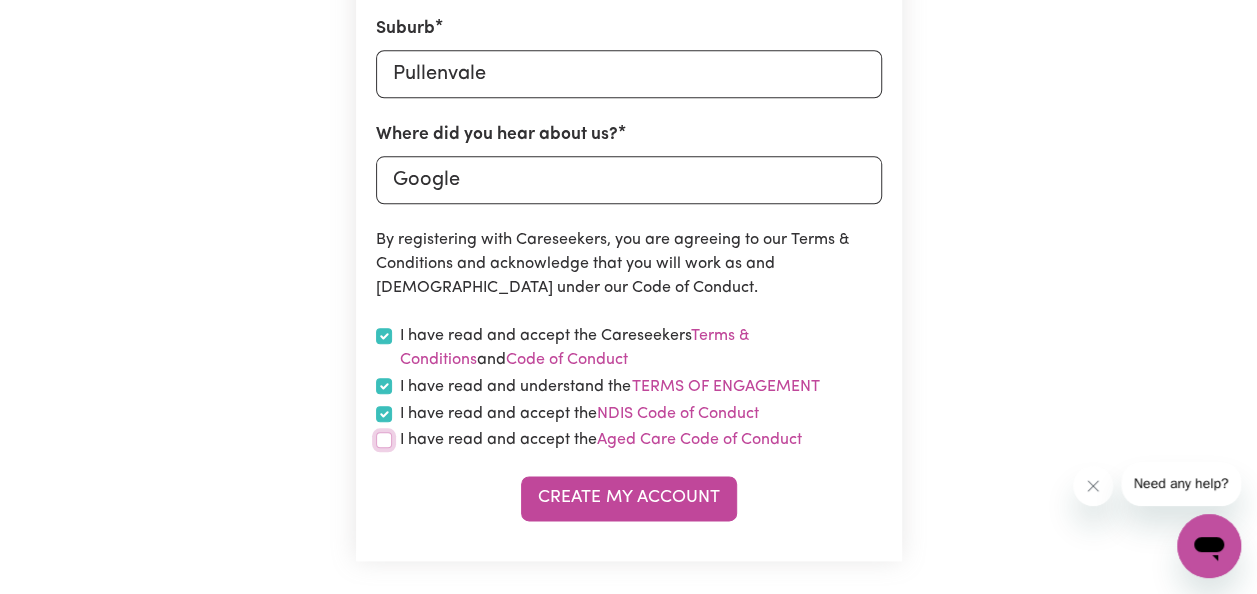 click at bounding box center (384, 440) 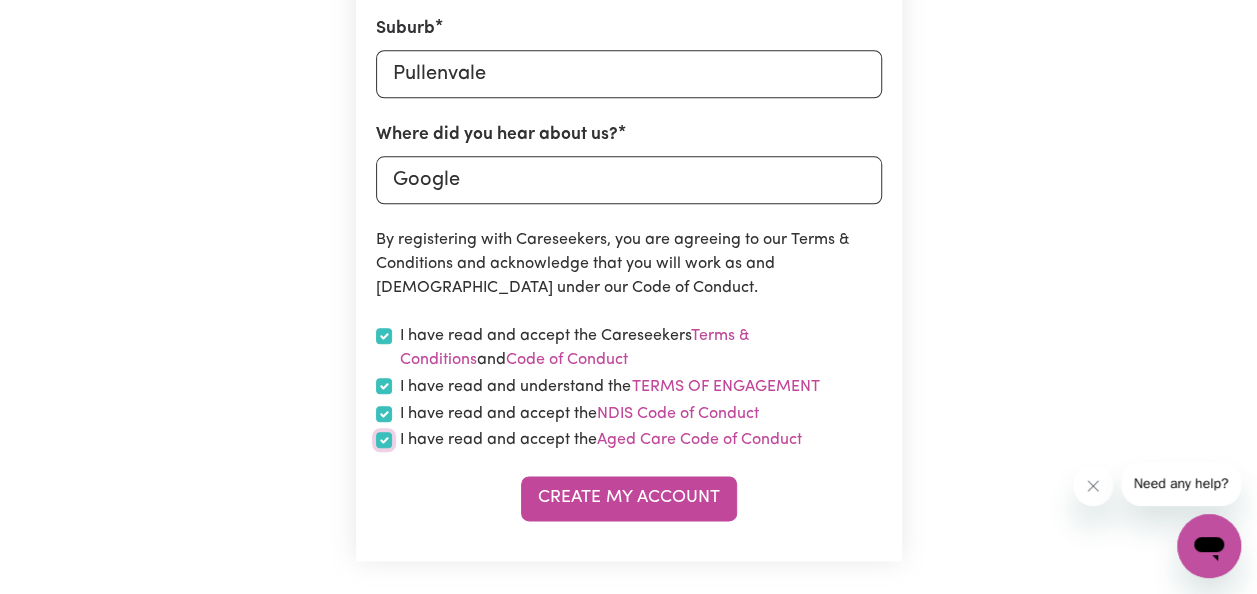checkbox on "true" 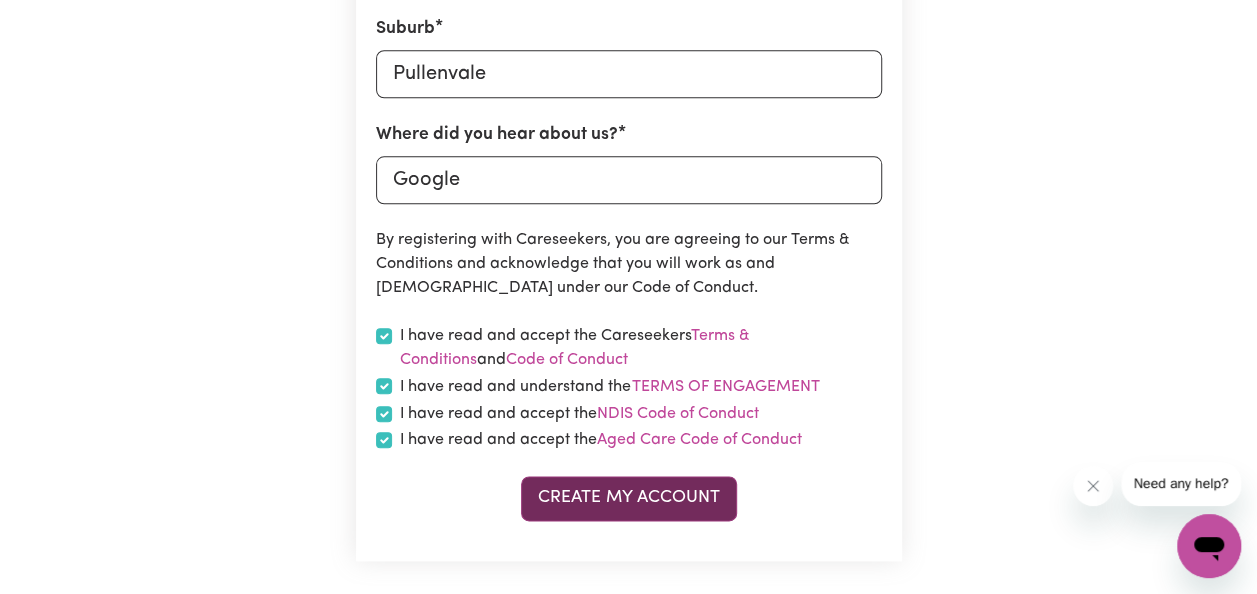 click on "Create My Account" at bounding box center (629, 498) 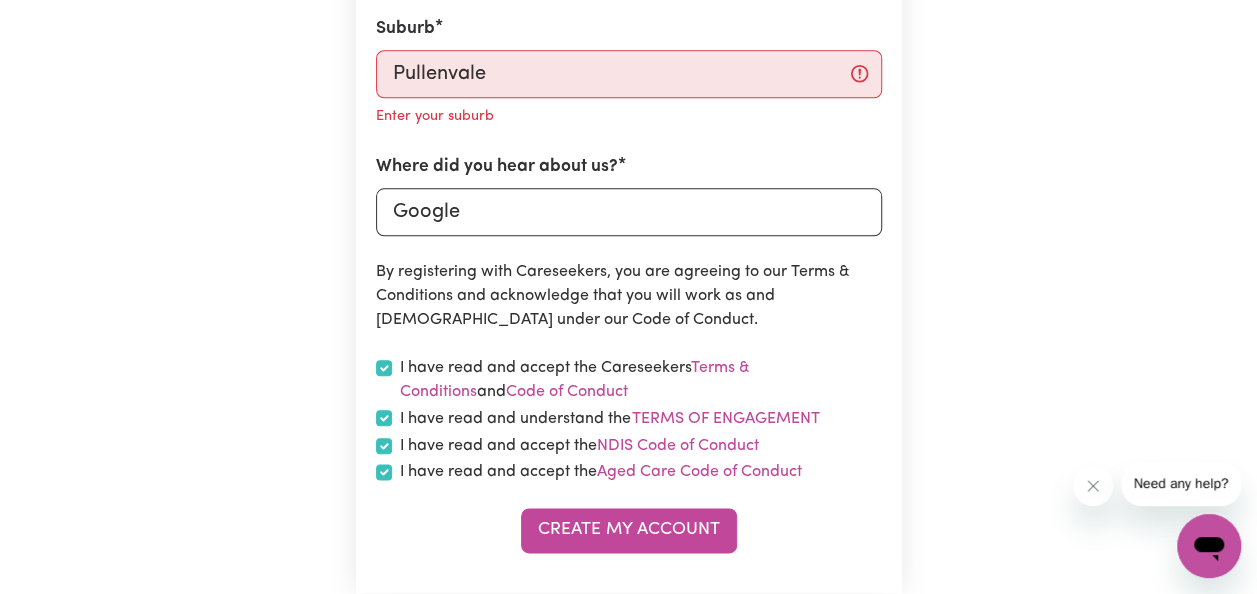 scroll, scrollTop: 832, scrollLeft: 0, axis: vertical 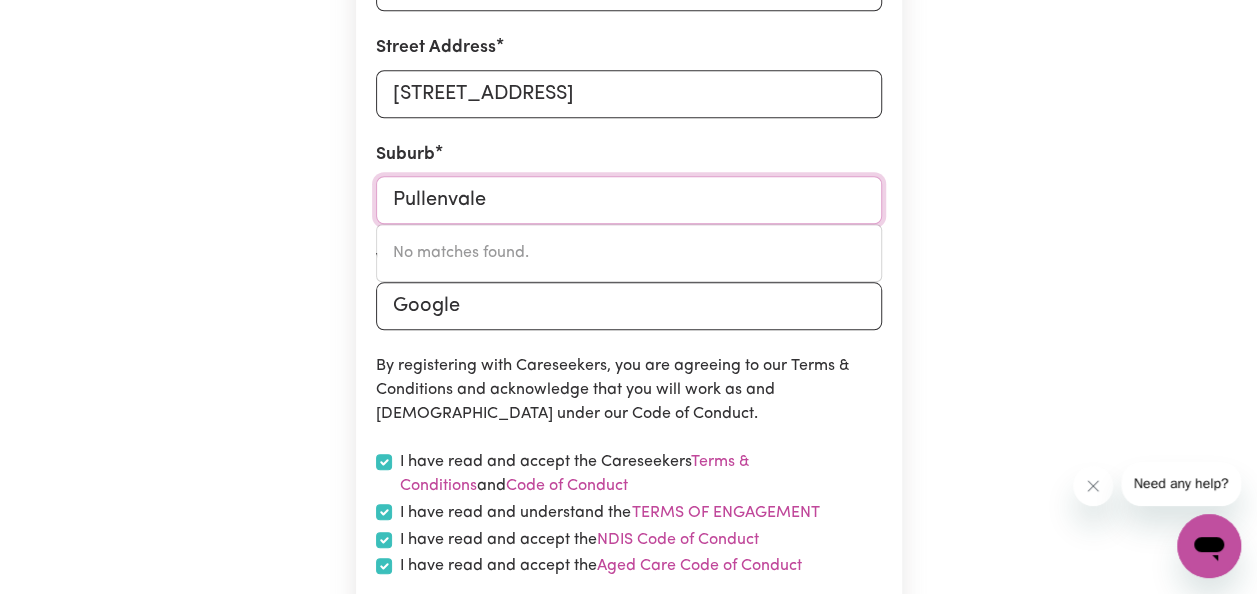 click on "Pullenvale" at bounding box center [629, 200] 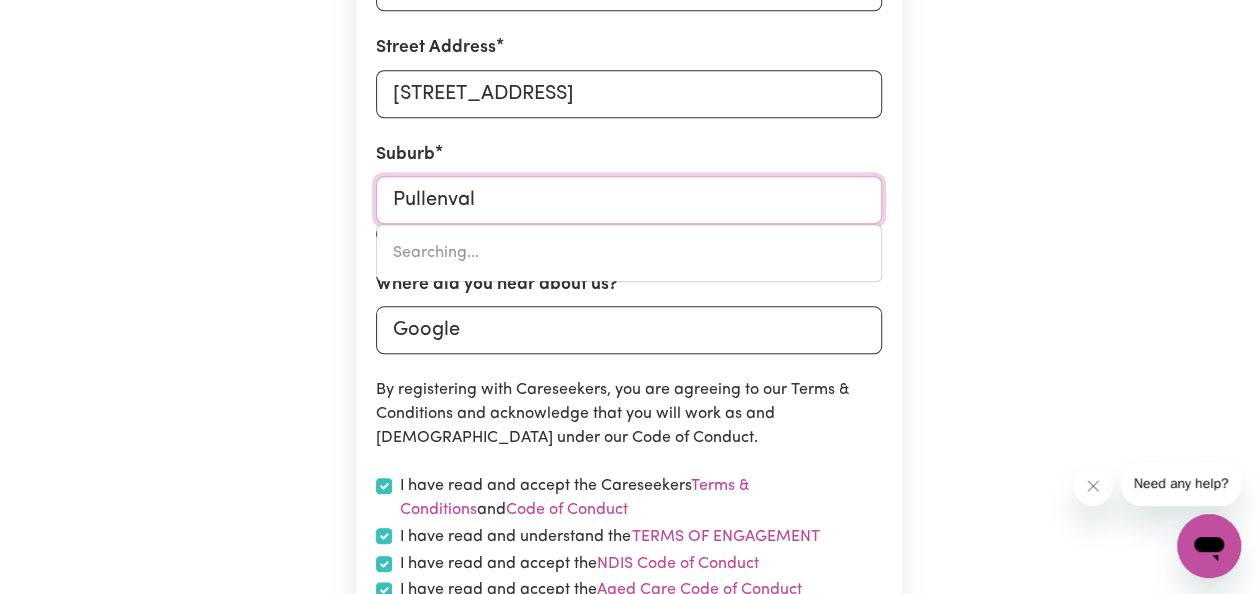 type on "PullenvalE, [GEOGRAPHIC_DATA], 4069" 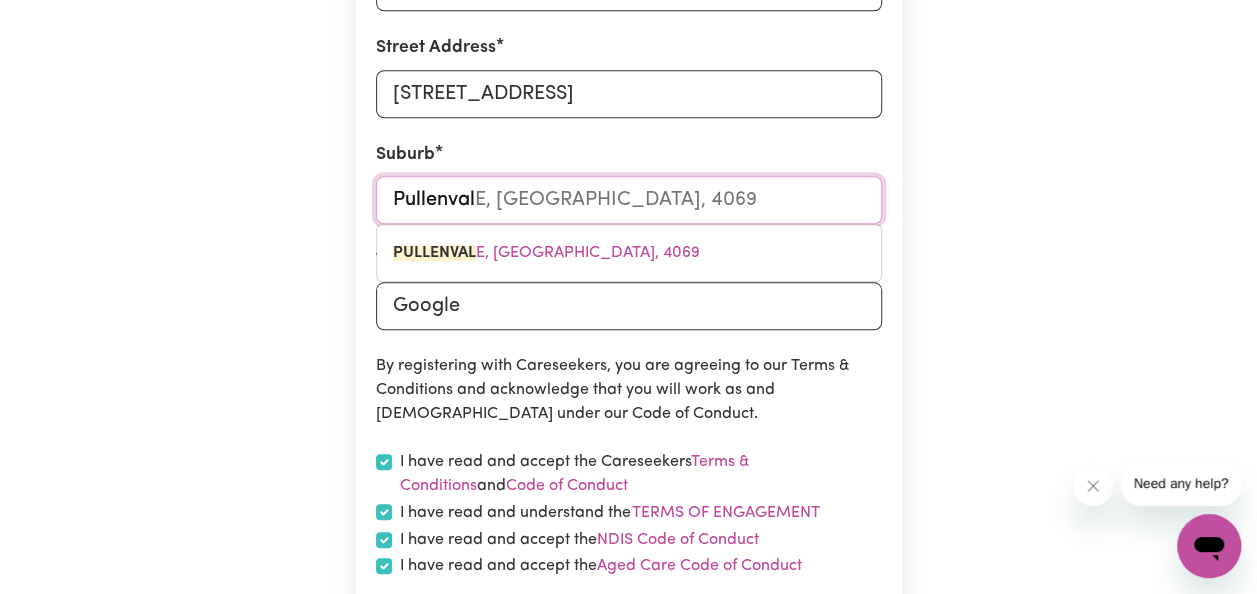 type on "Pullenva" 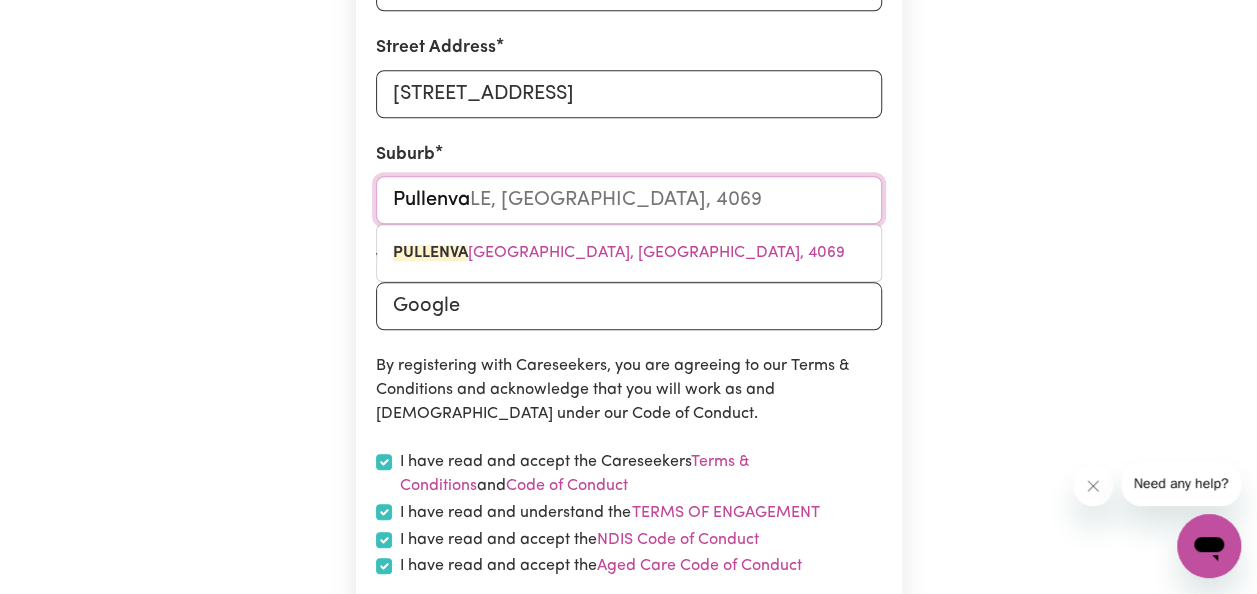 type on "Pullenv" 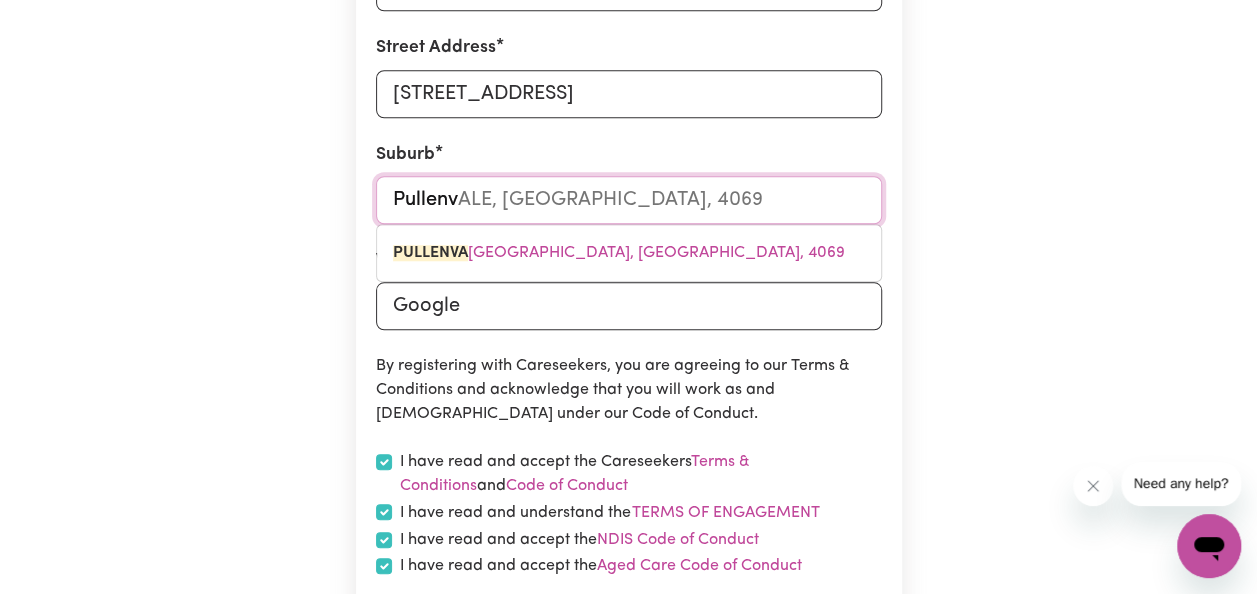 type on "[PERSON_NAME]" 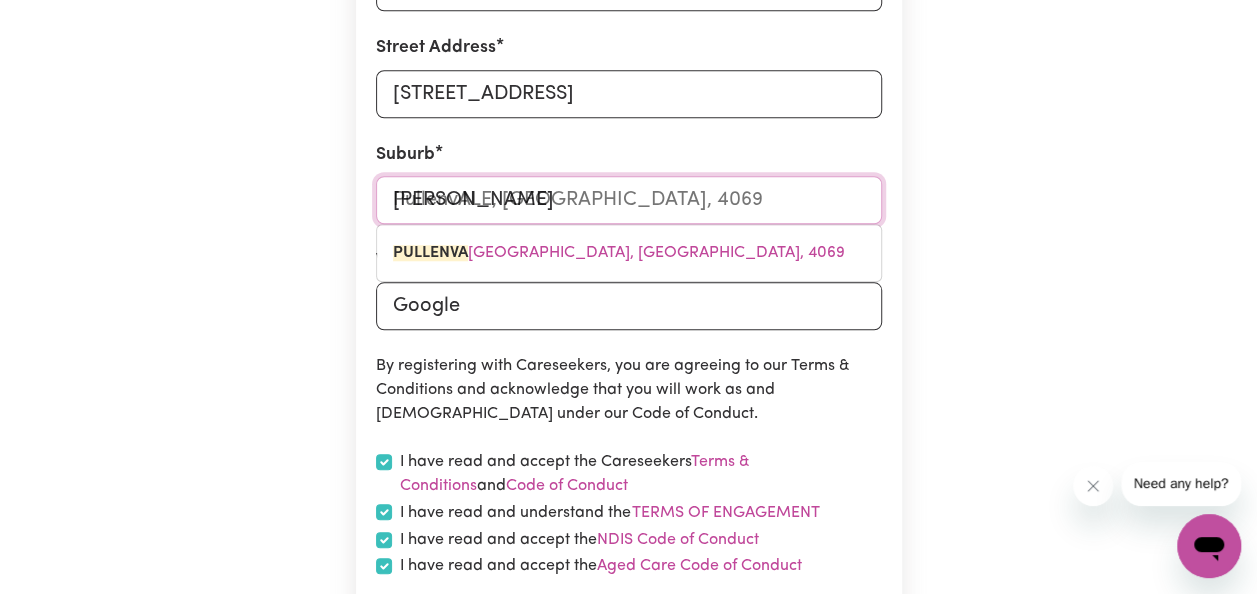 type on "PullenVALE, [GEOGRAPHIC_DATA], 4069" 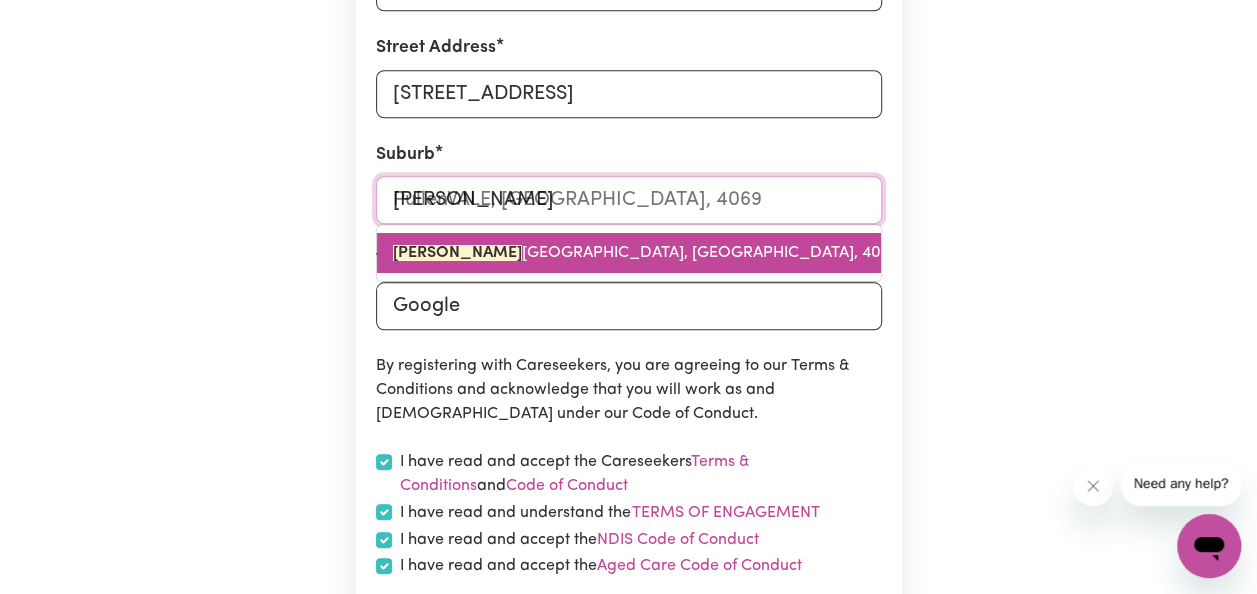 click on "[PERSON_NAME][GEOGRAPHIC_DATA], 4069" at bounding box center [646, 253] 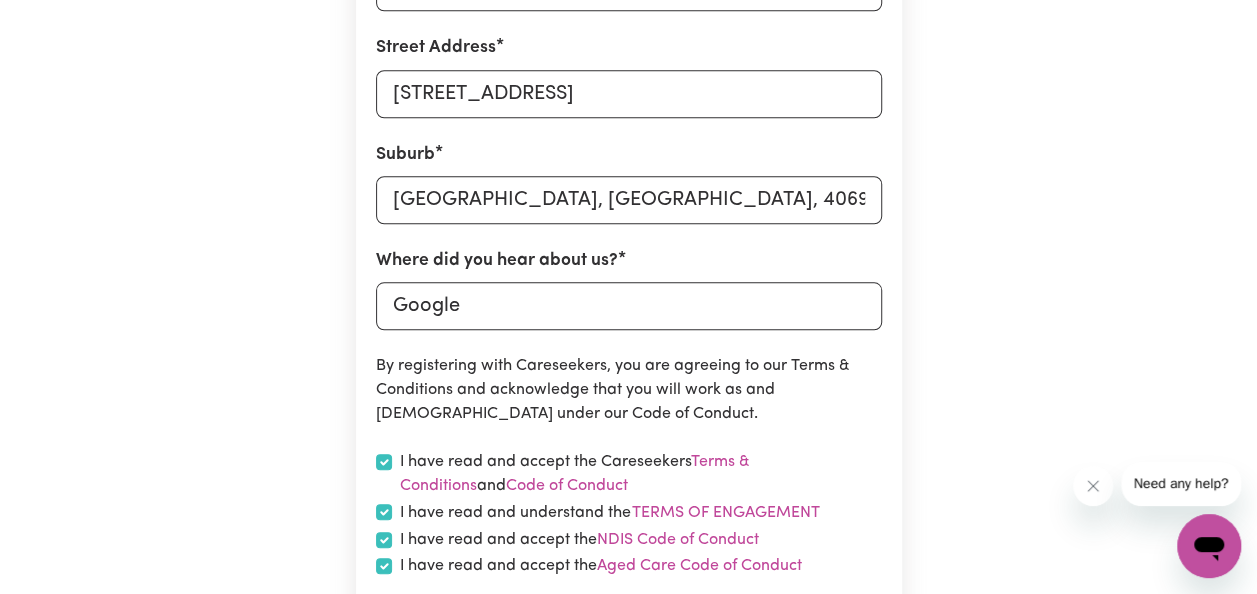 scroll, scrollTop: 1114, scrollLeft: 0, axis: vertical 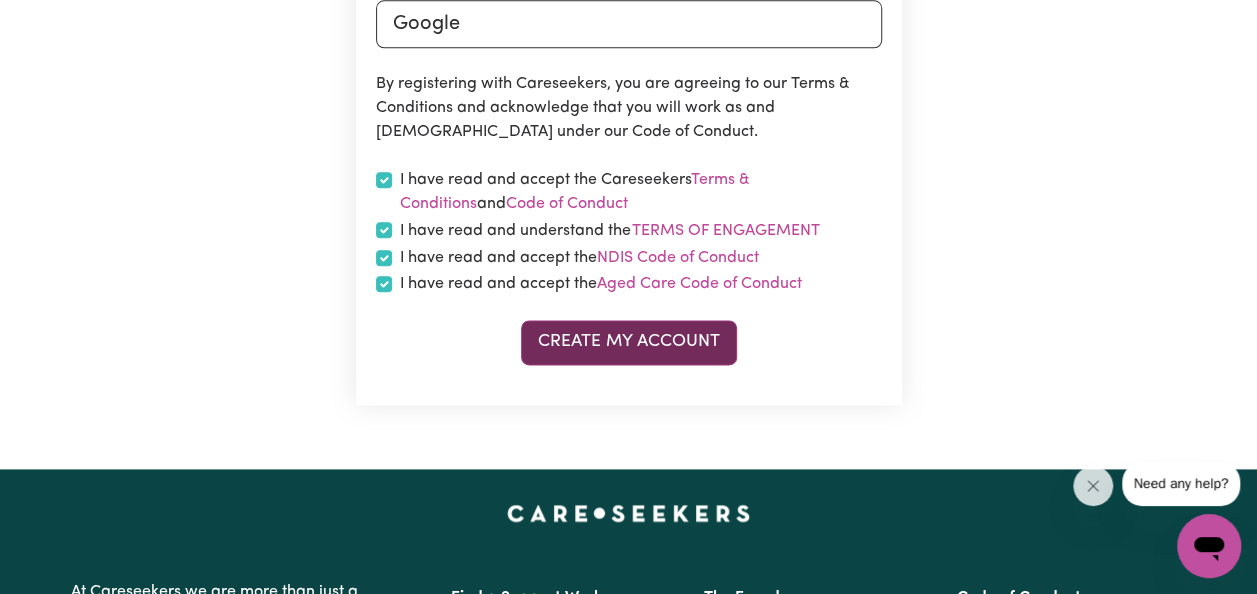 click on "Create My Account" at bounding box center (629, 342) 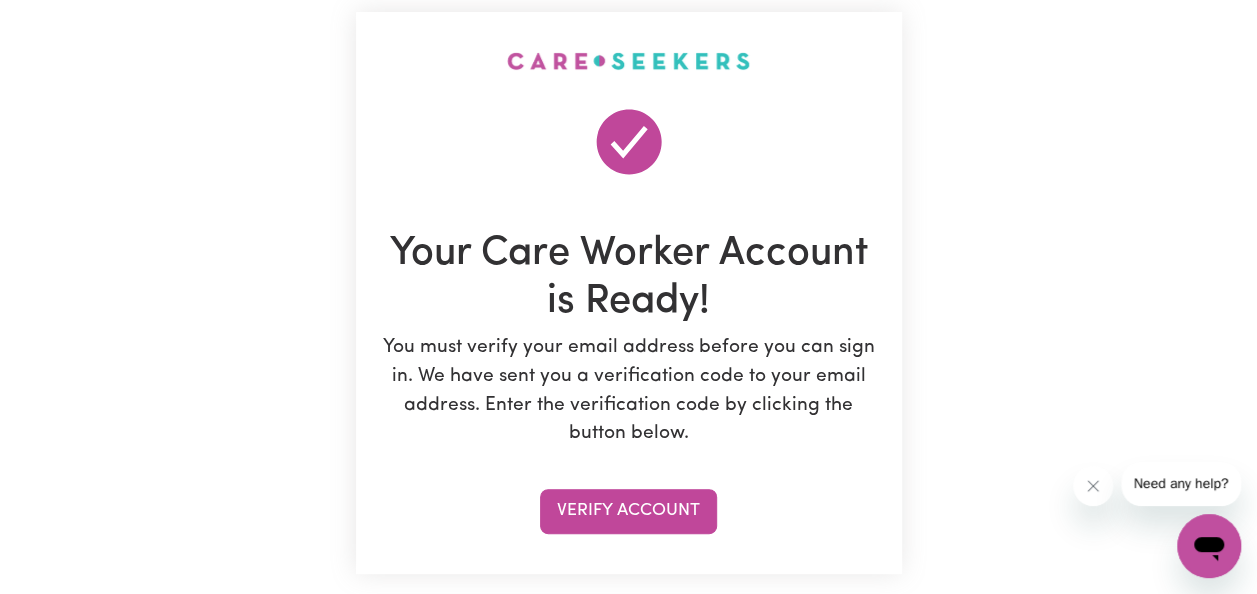 scroll, scrollTop: 186, scrollLeft: 0, axis: vertical 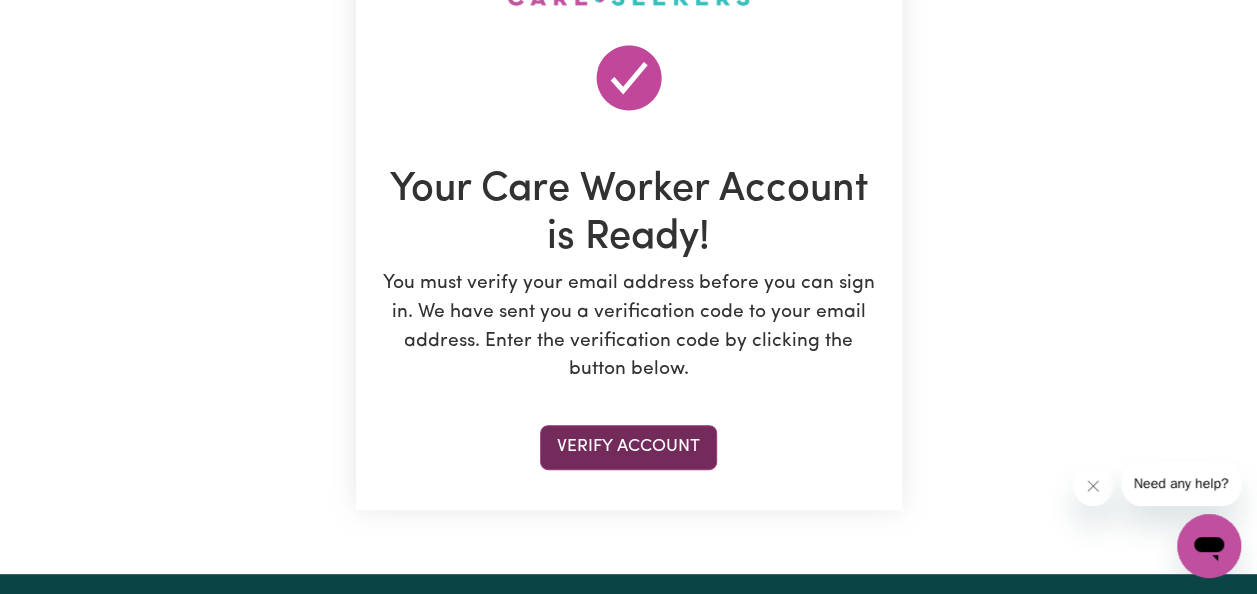 click on "Verify Account" at bounding box center [628, 447] 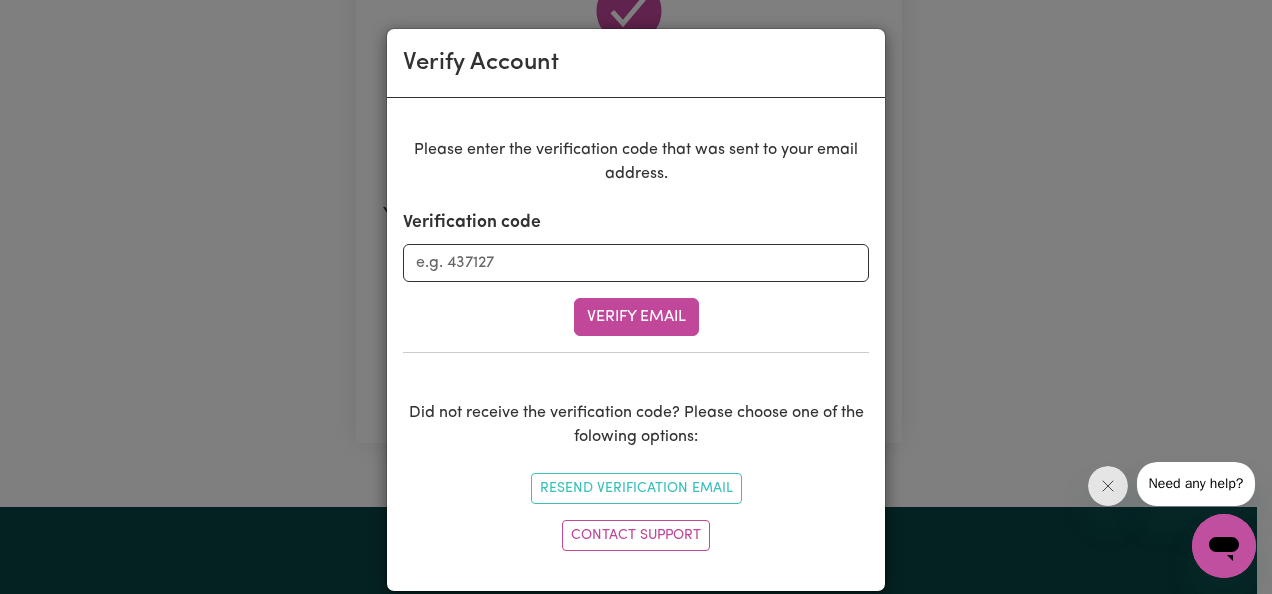 scroll, scrollTop: 354, scrollLeft: 0, axis: vertical 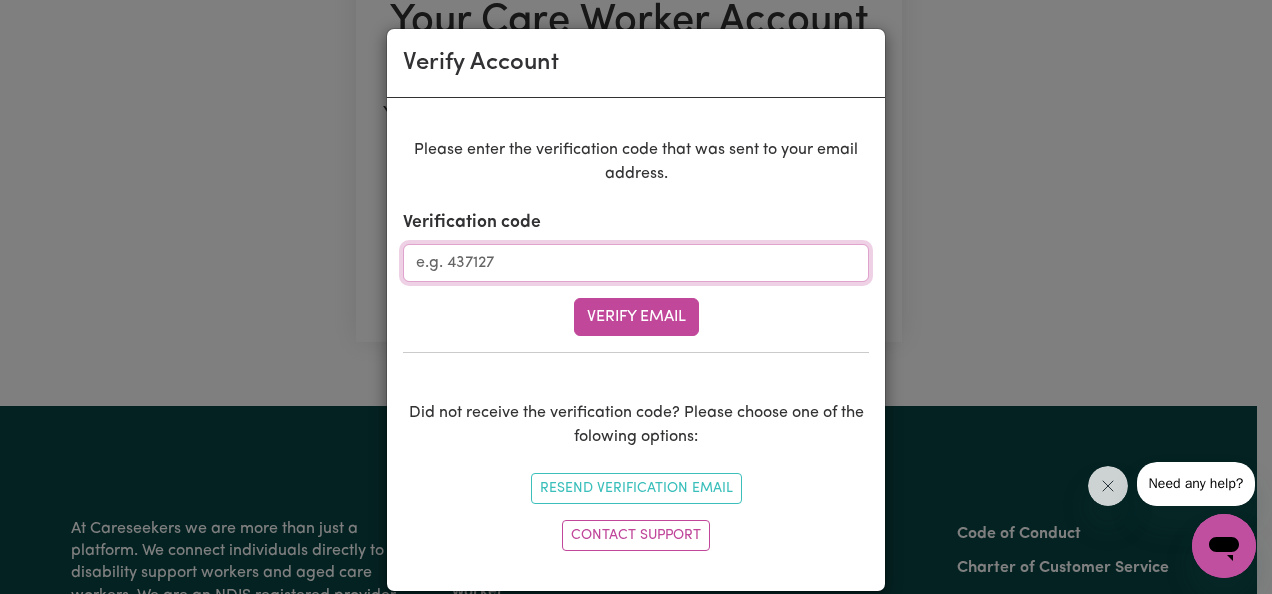 click on "Verification code" at bounding box center [636, 263] 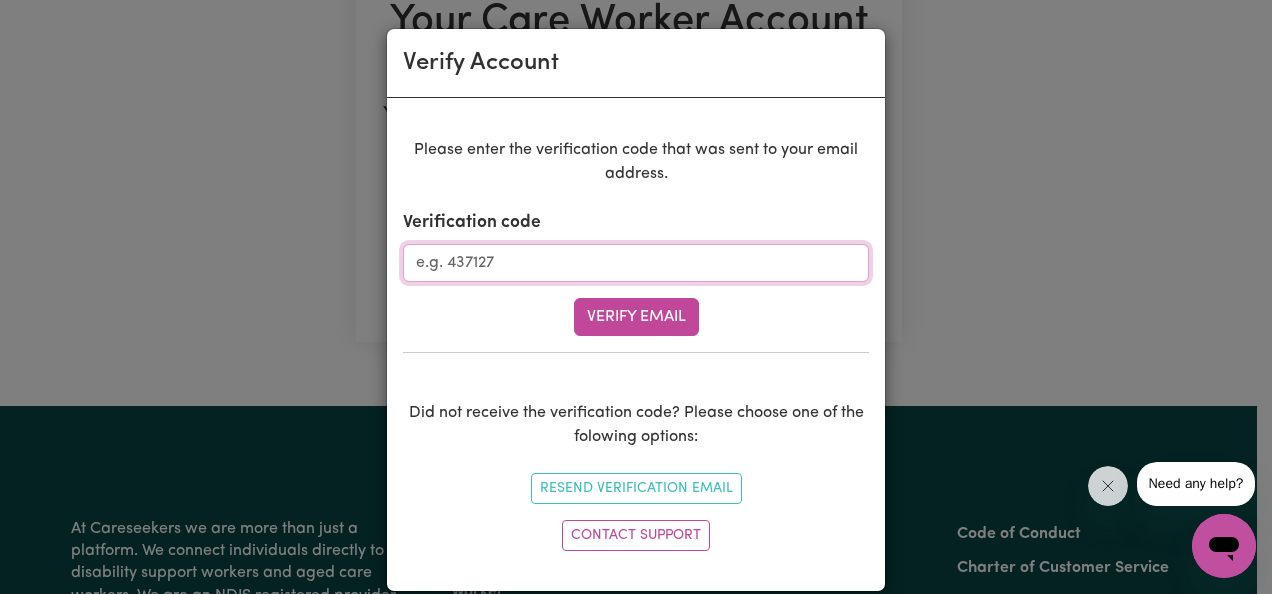 paste on "206468" 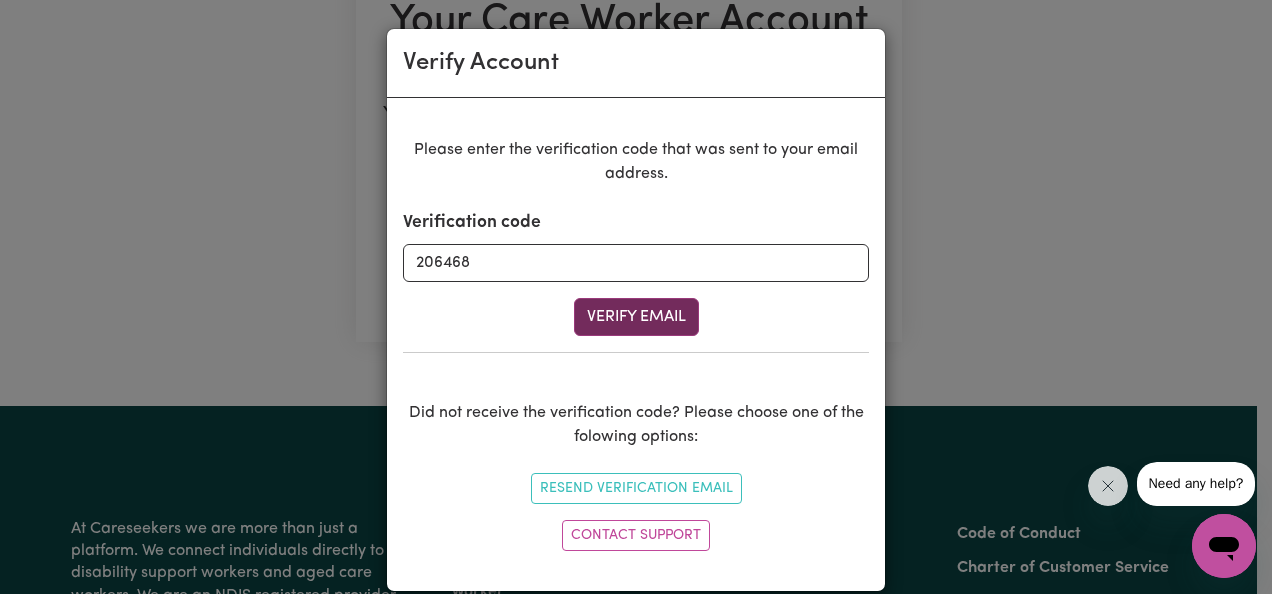 click on "Verify Email" at bounding box center (636, 317) 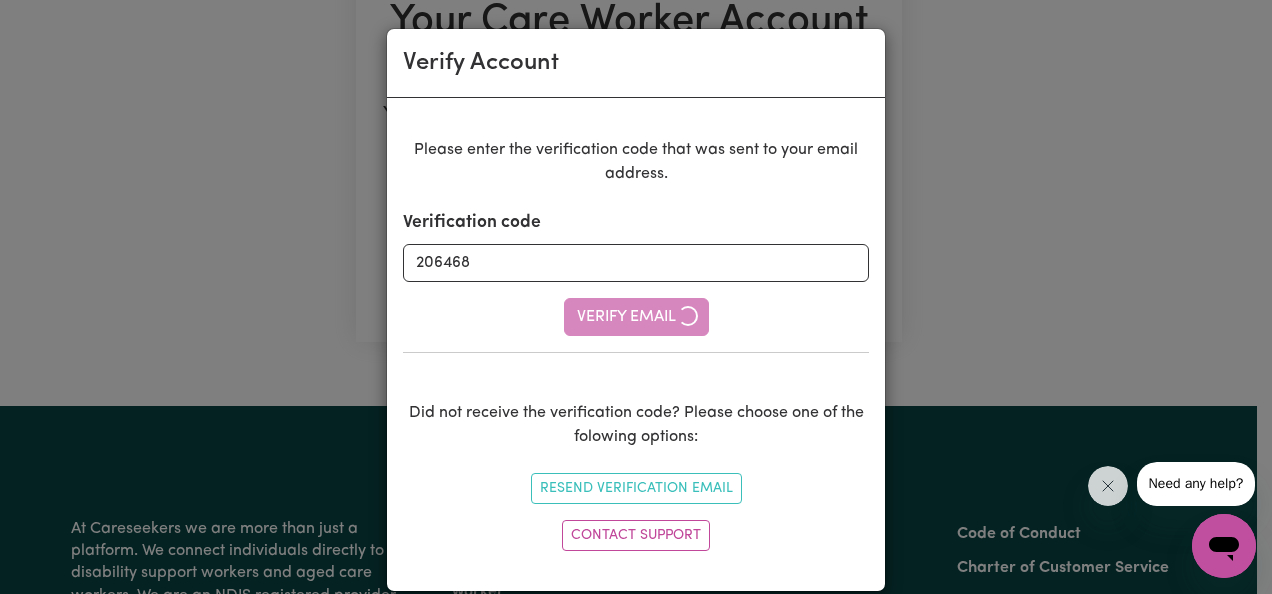 type 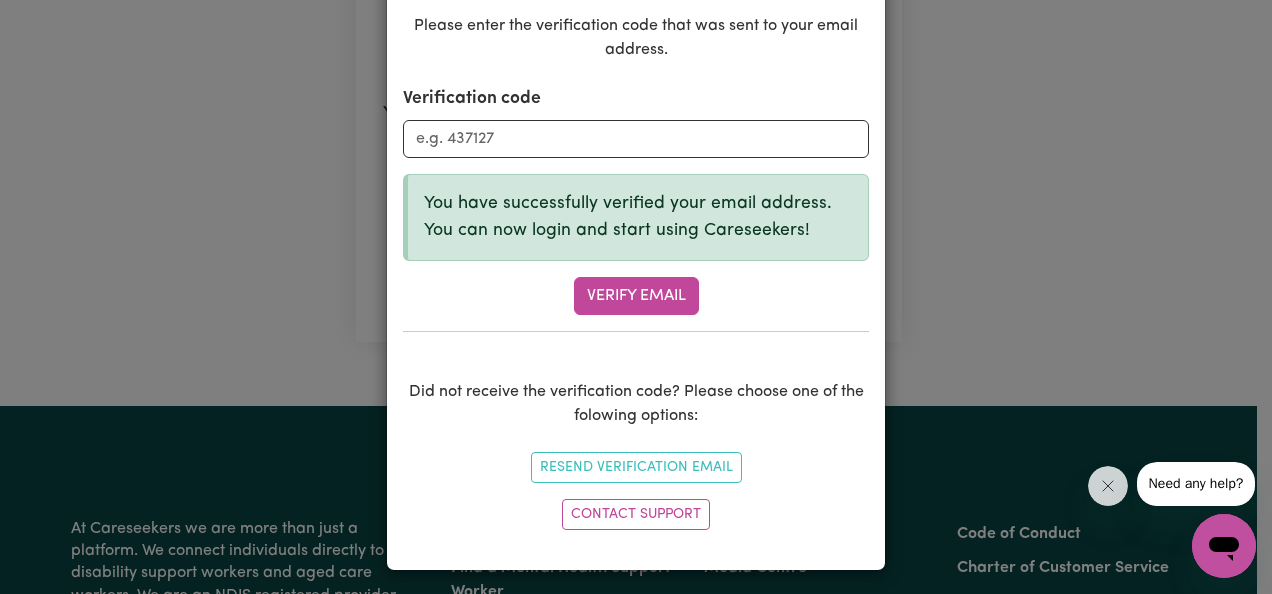 scroll, scrollTop: 0, scrollLeft: 0, axis: both 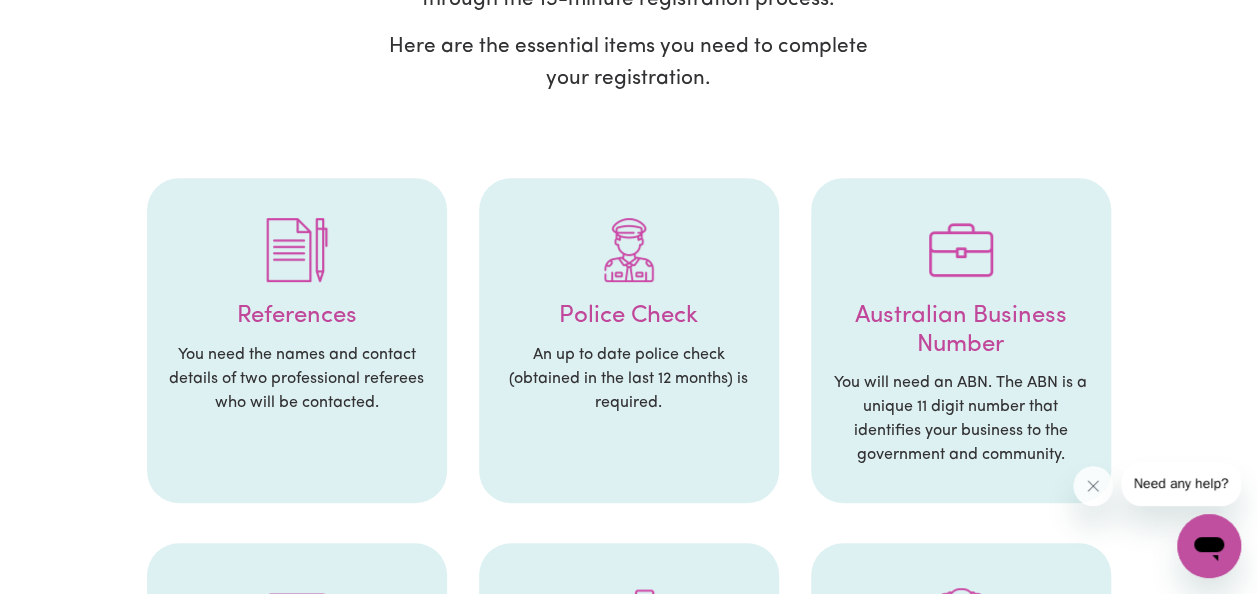 click at bounding box center [297, 250] 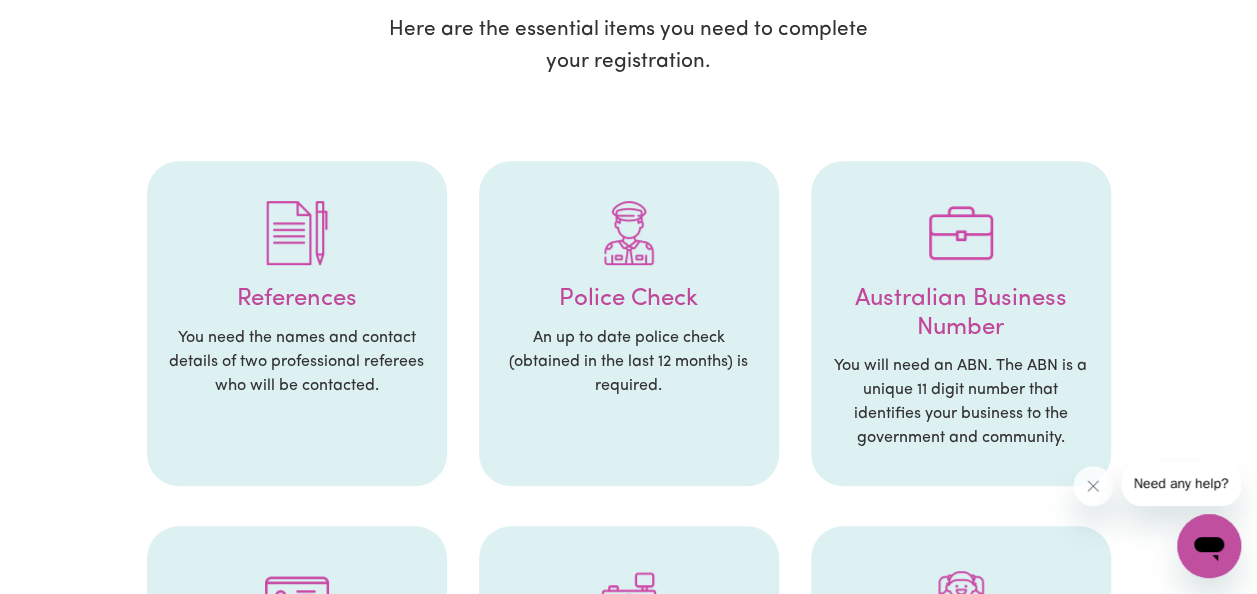 click on "You need the names and contact details of two professional referees who will
be contacted." at bounding box center [297, 362] 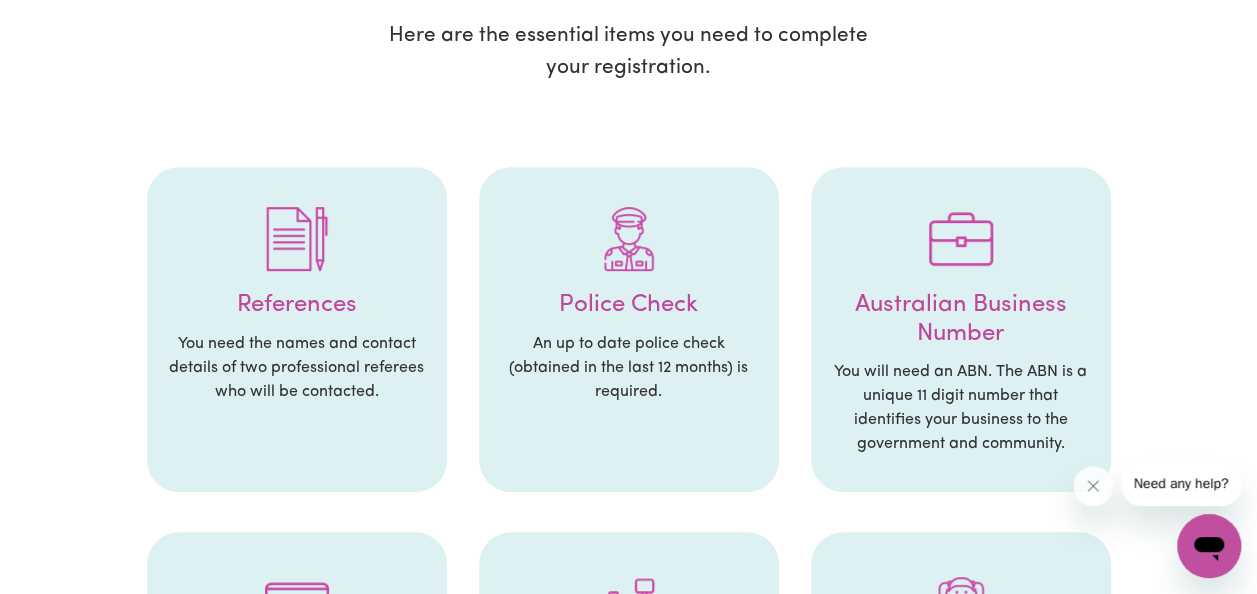 scroll, scrollTop: 0, scrollLeft: 0, axis: both 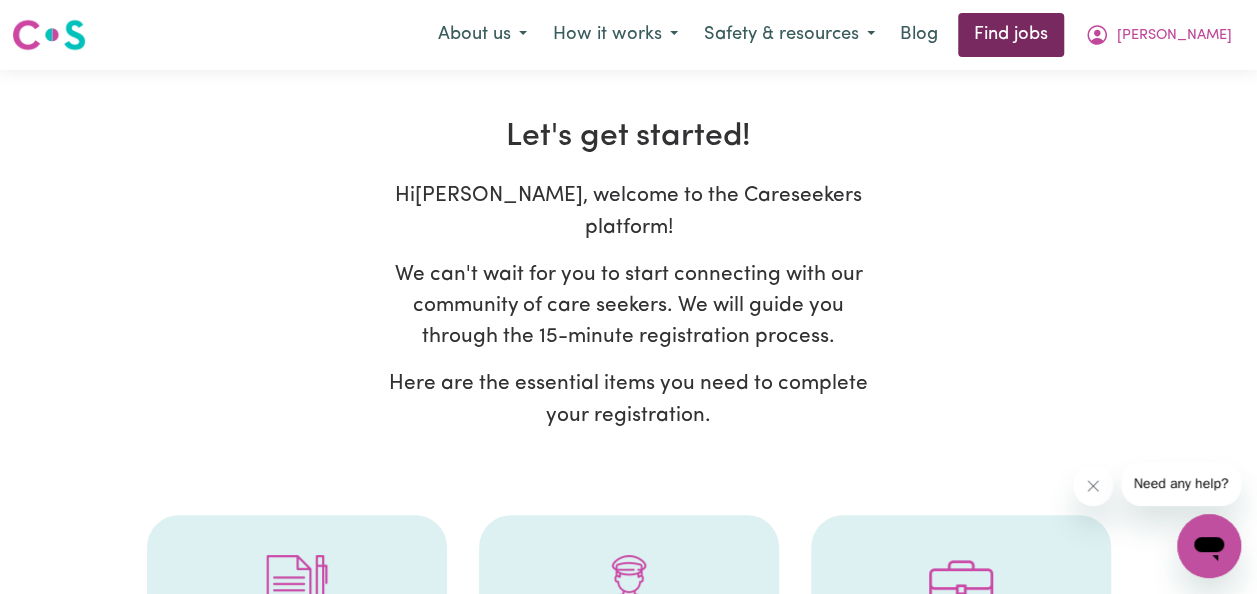 click on "Find jobs" at bounding box center (1011, 35) 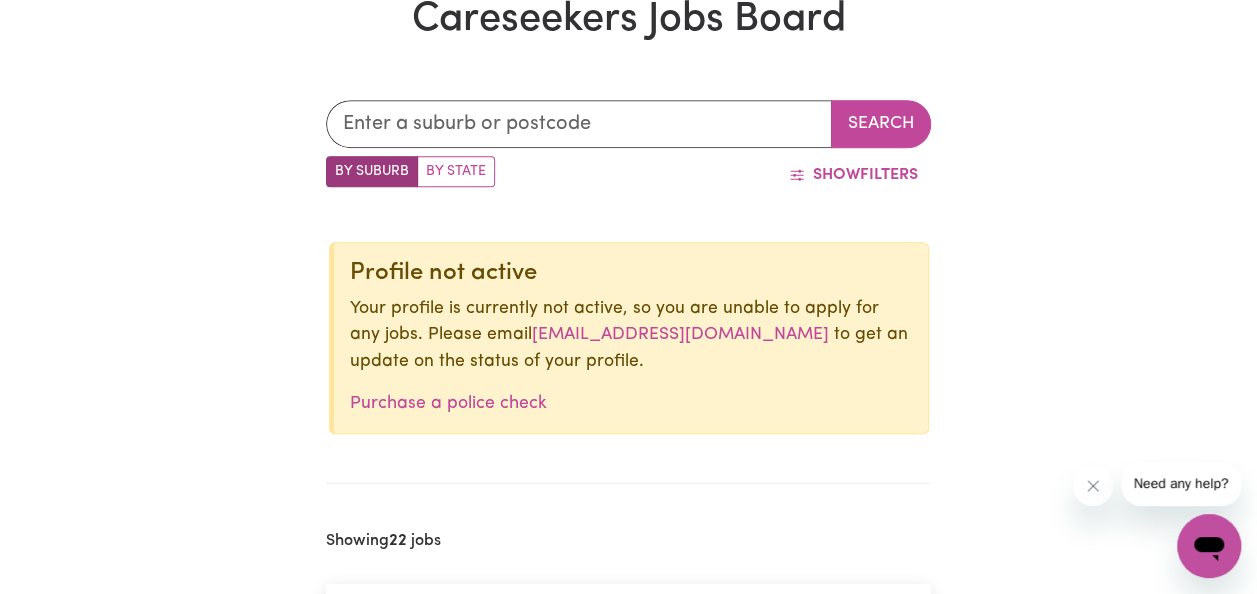 scroll, scrollTop: 0, scrollLeft: 0, axis: both 